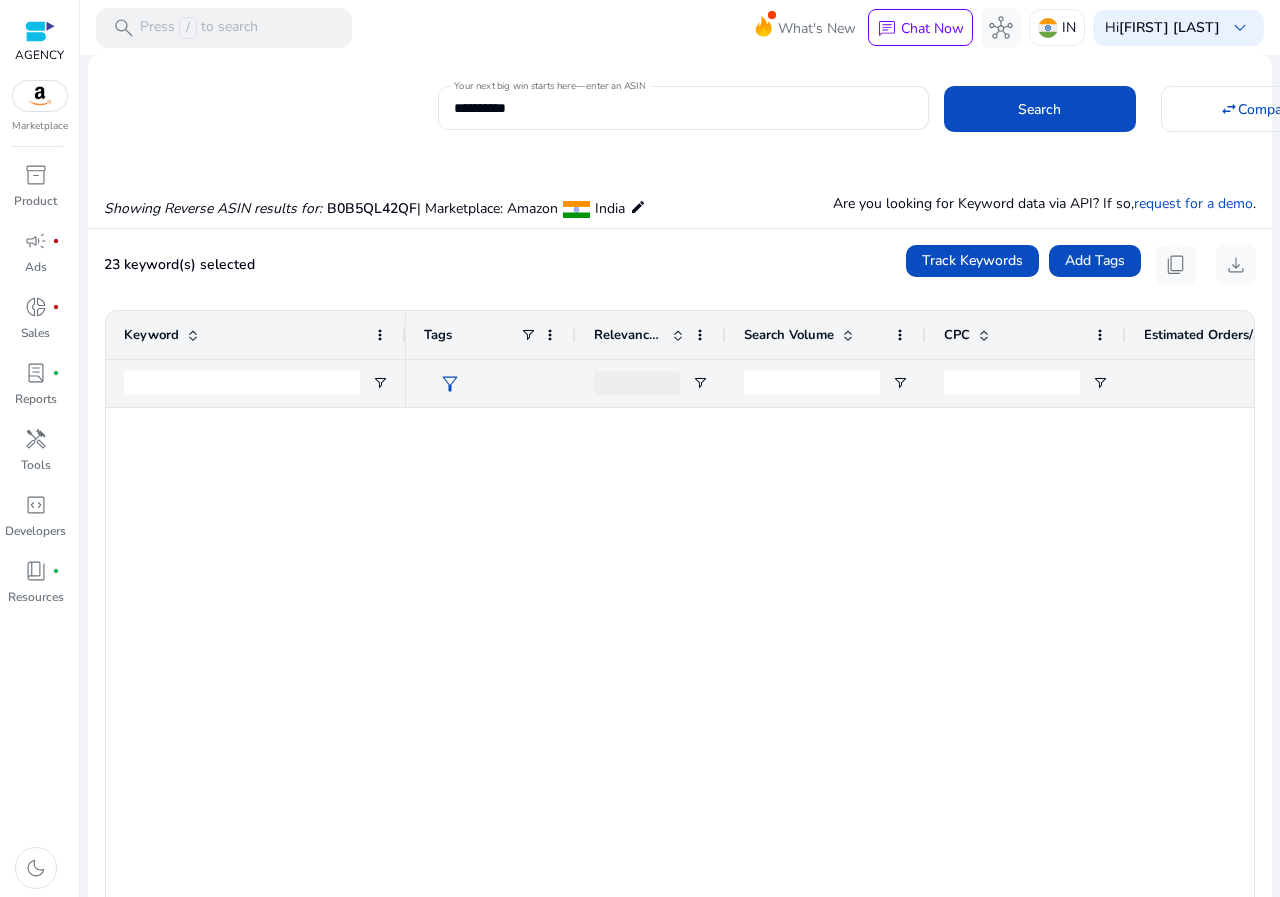 scroll, scrollTop: 0, scrollLeft: 0, axis: both 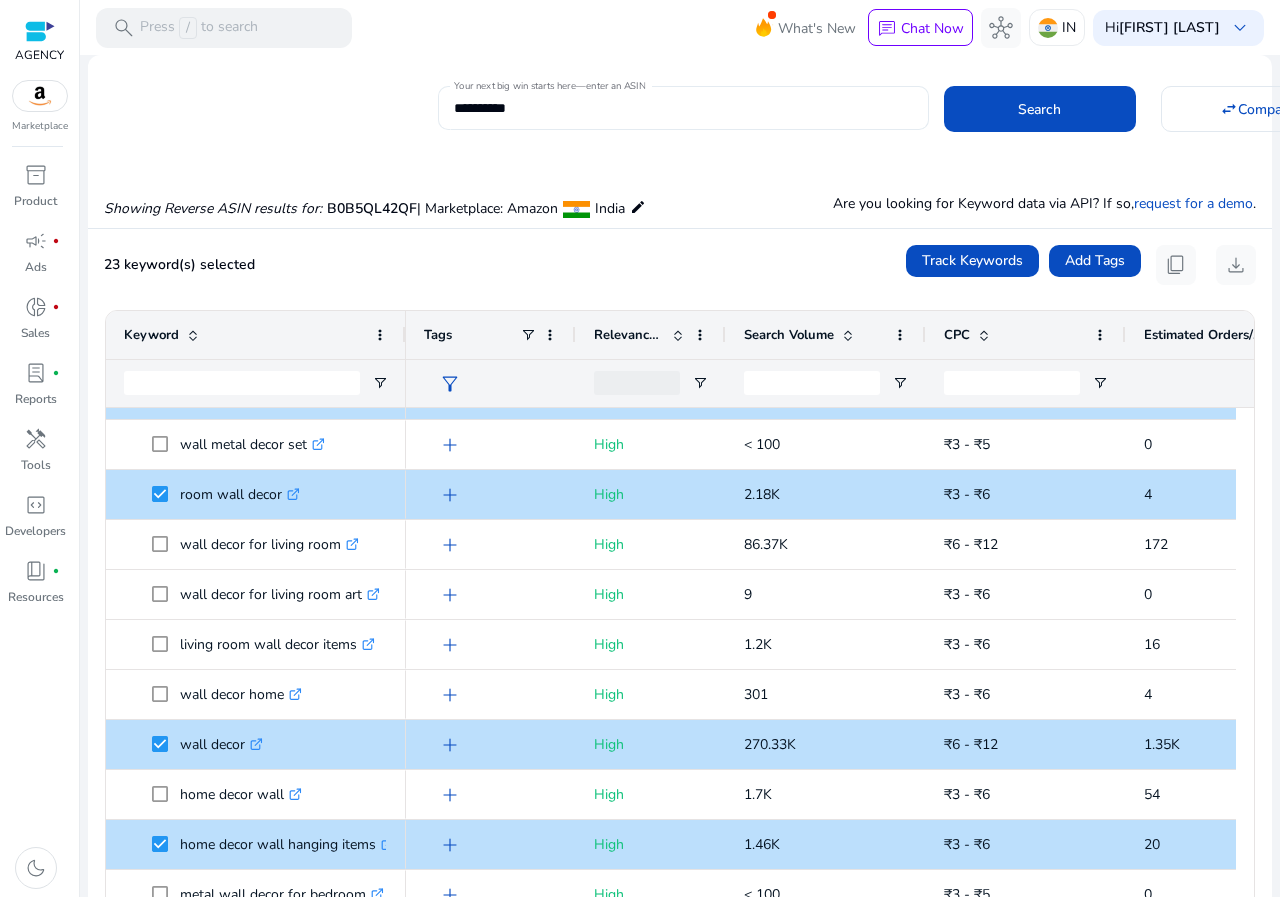click on "**********" at bounding box center (683, 108) 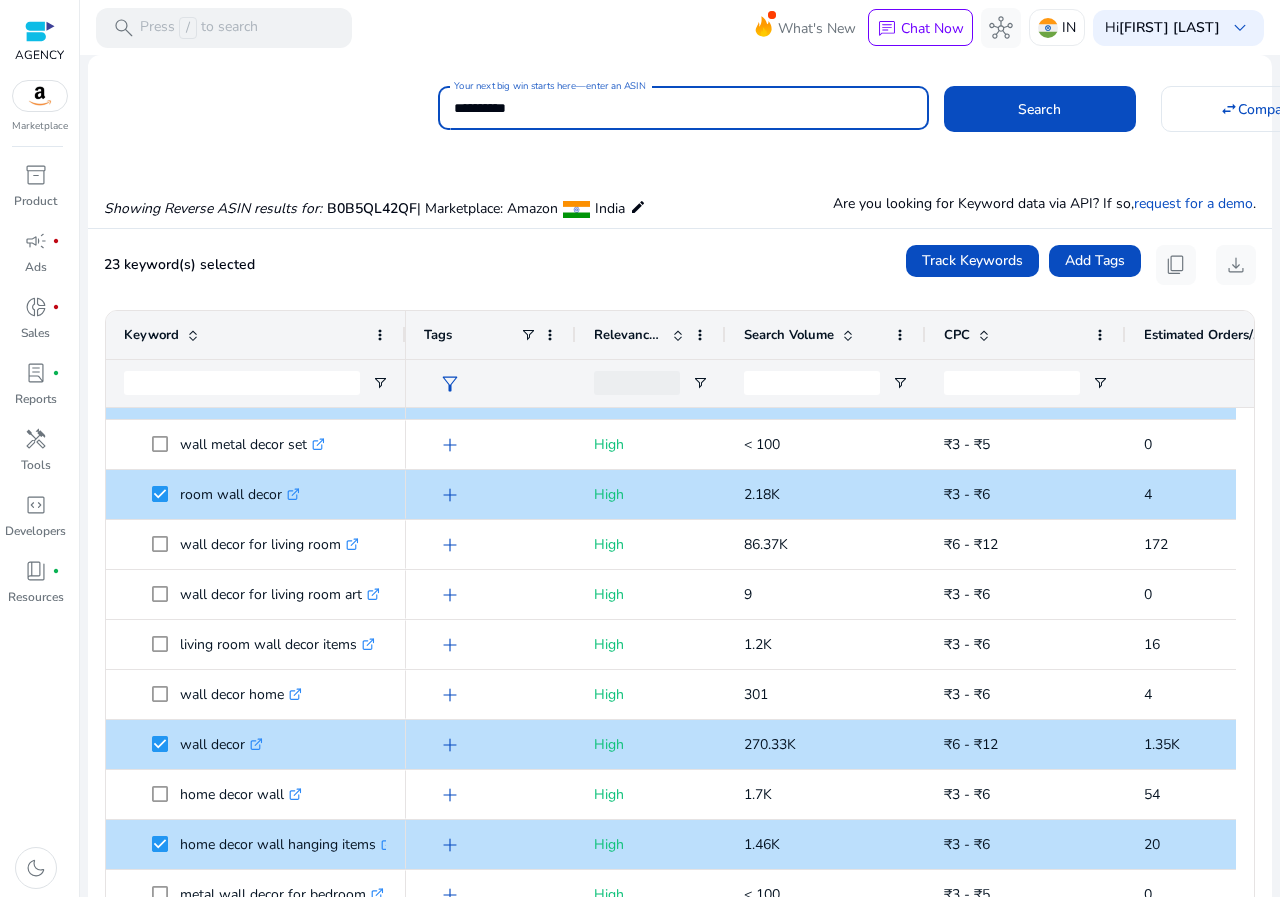 click on "**********" at bounding box center (683, 108) 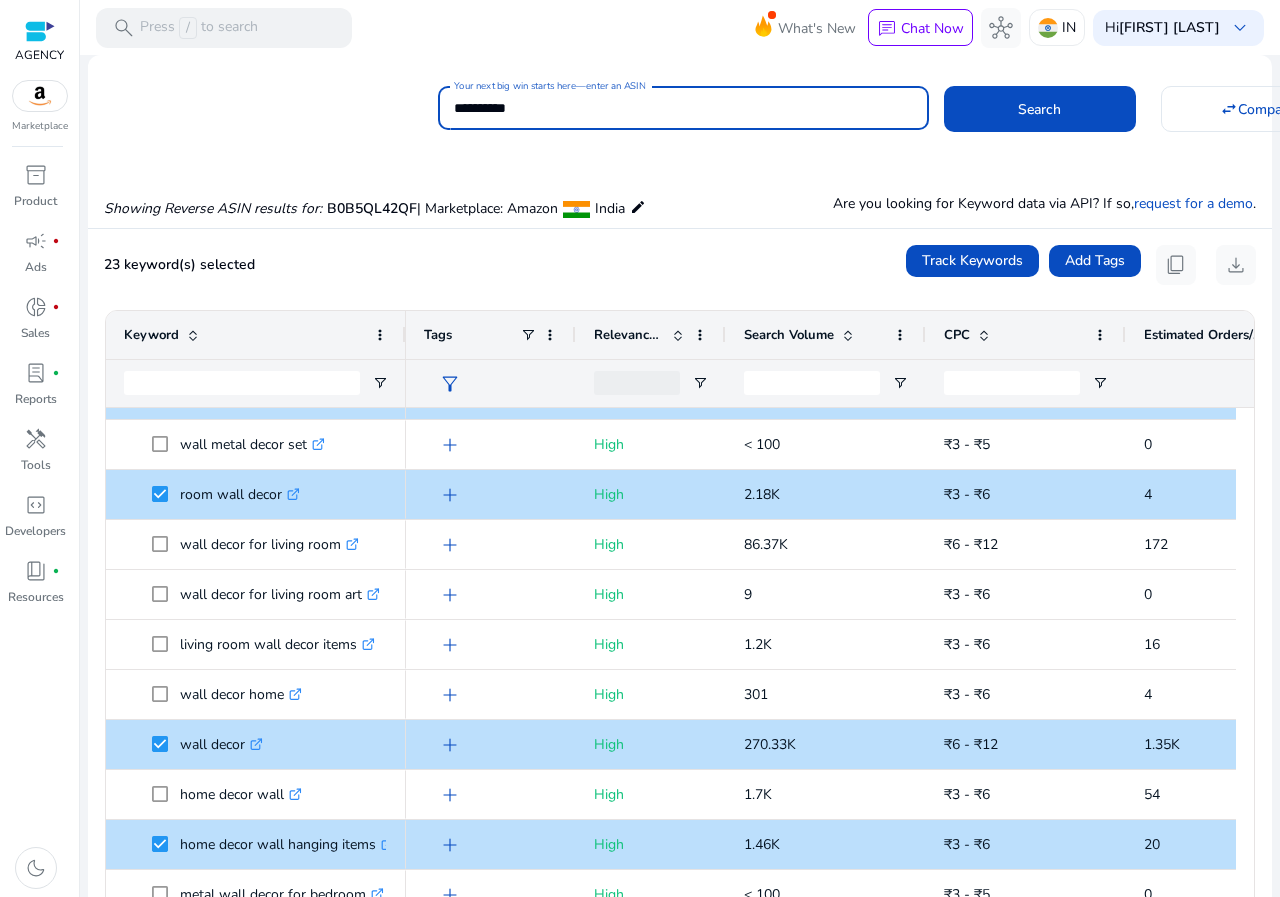 click on "**********" at bounding box center (683, 108) 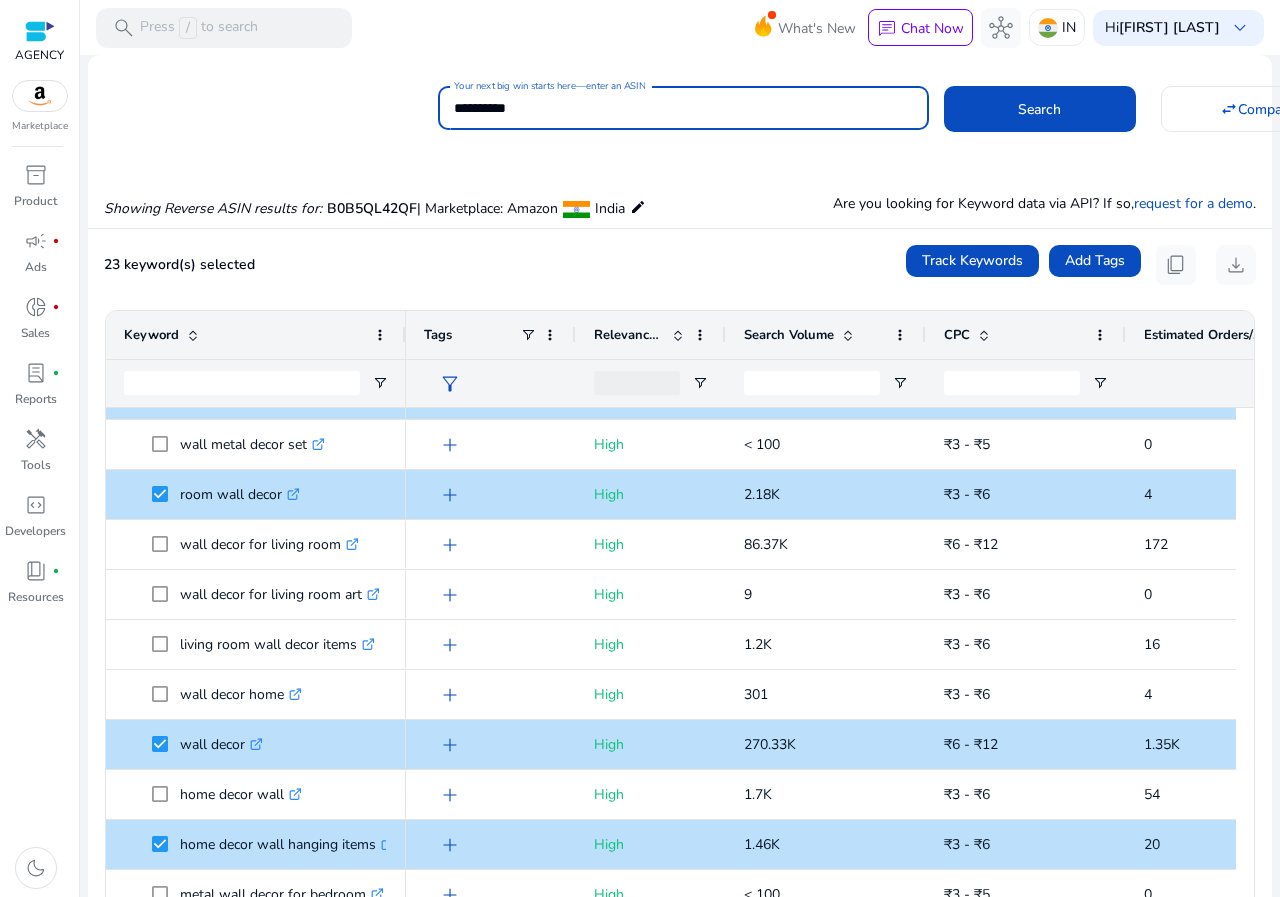 paste 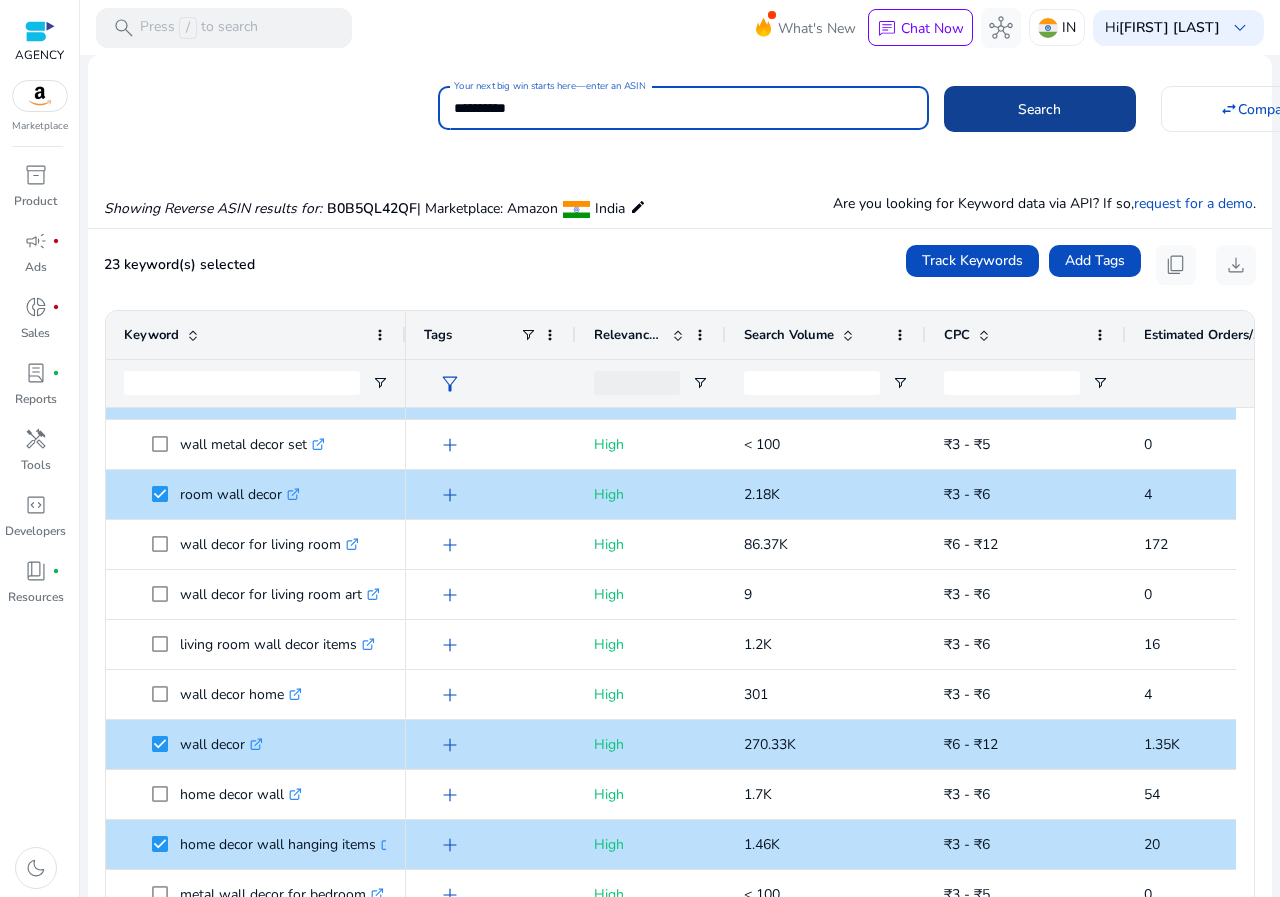type on "**********" 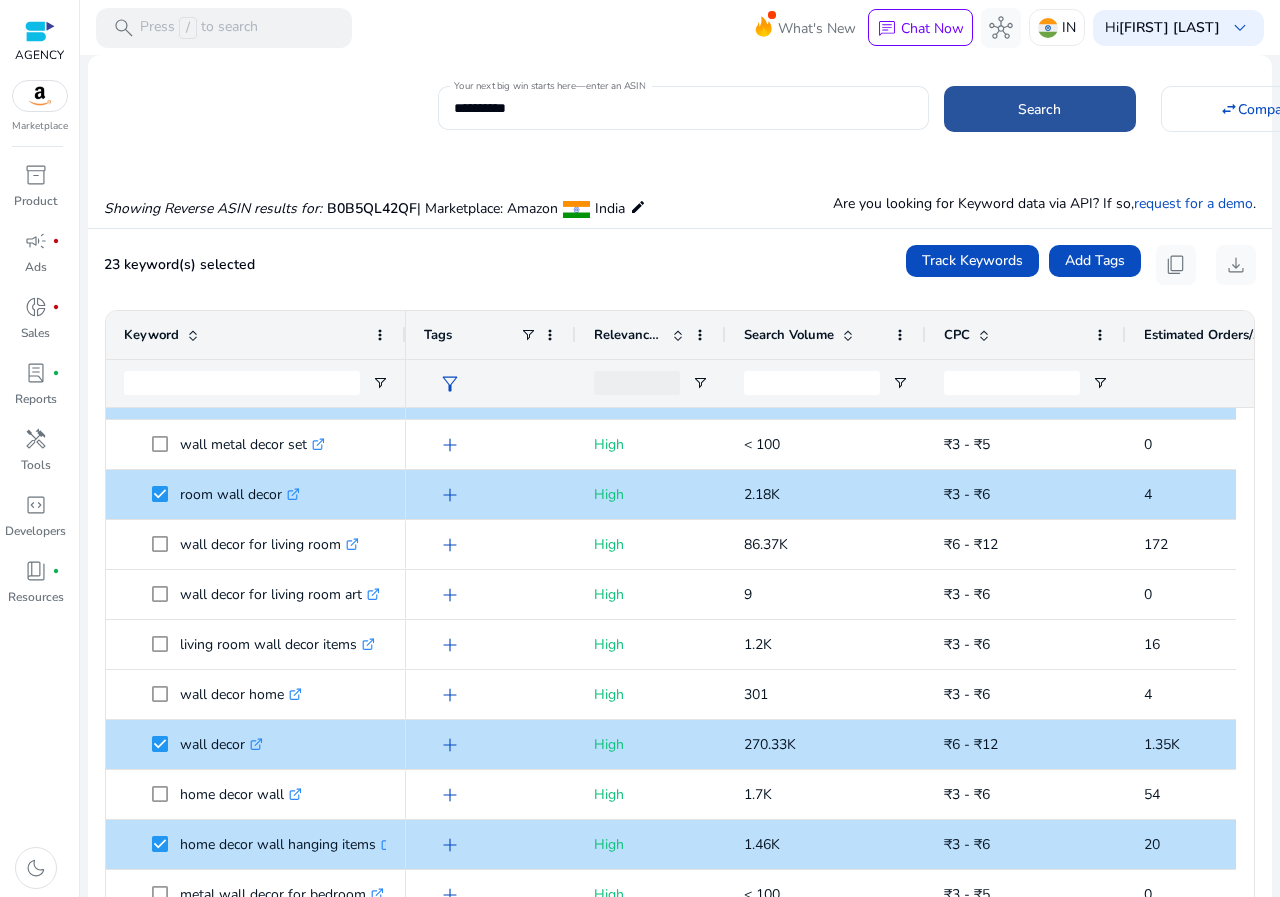 click on "Search" 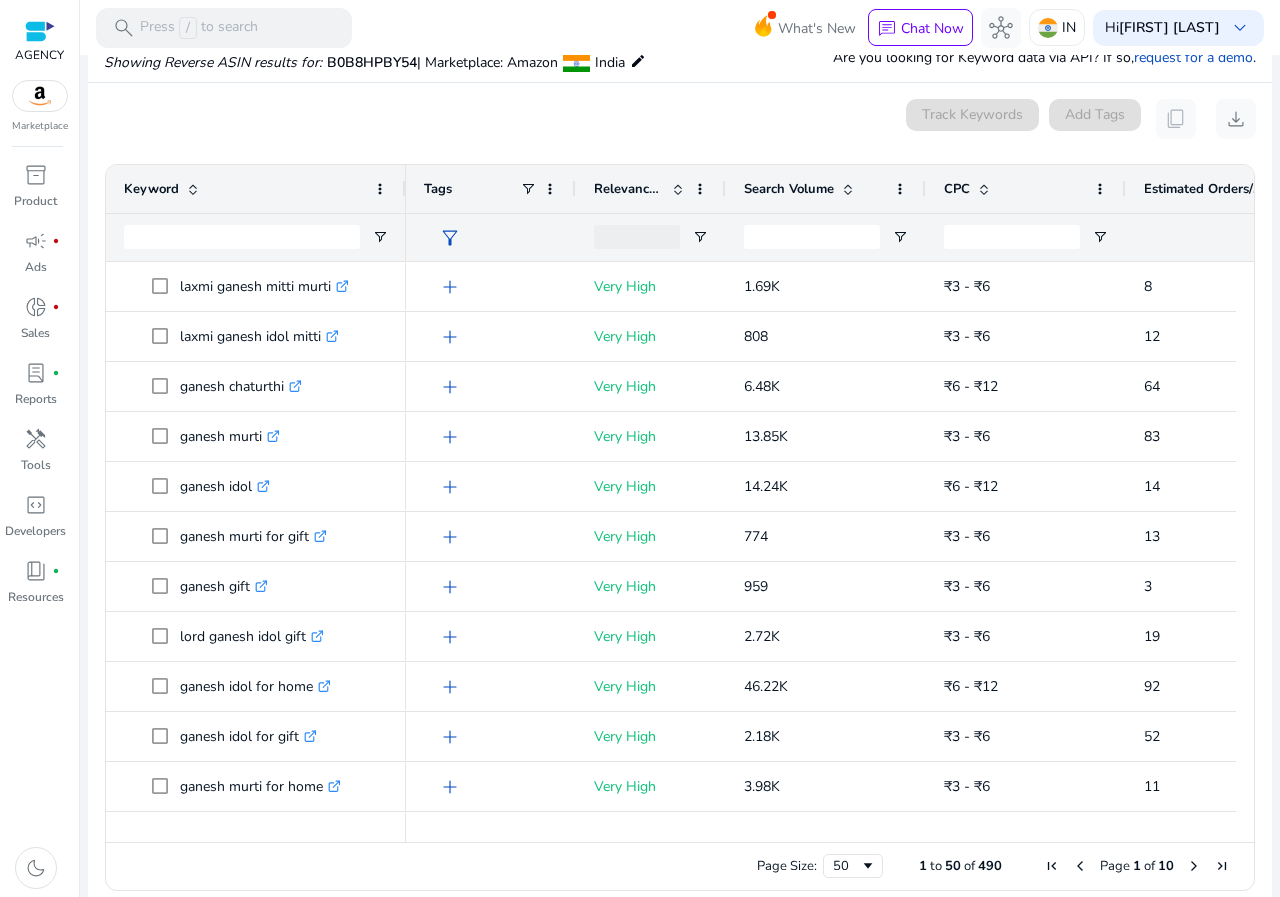 scroll, scrollTop: 166, scrollLeft: 0, axis: vertical 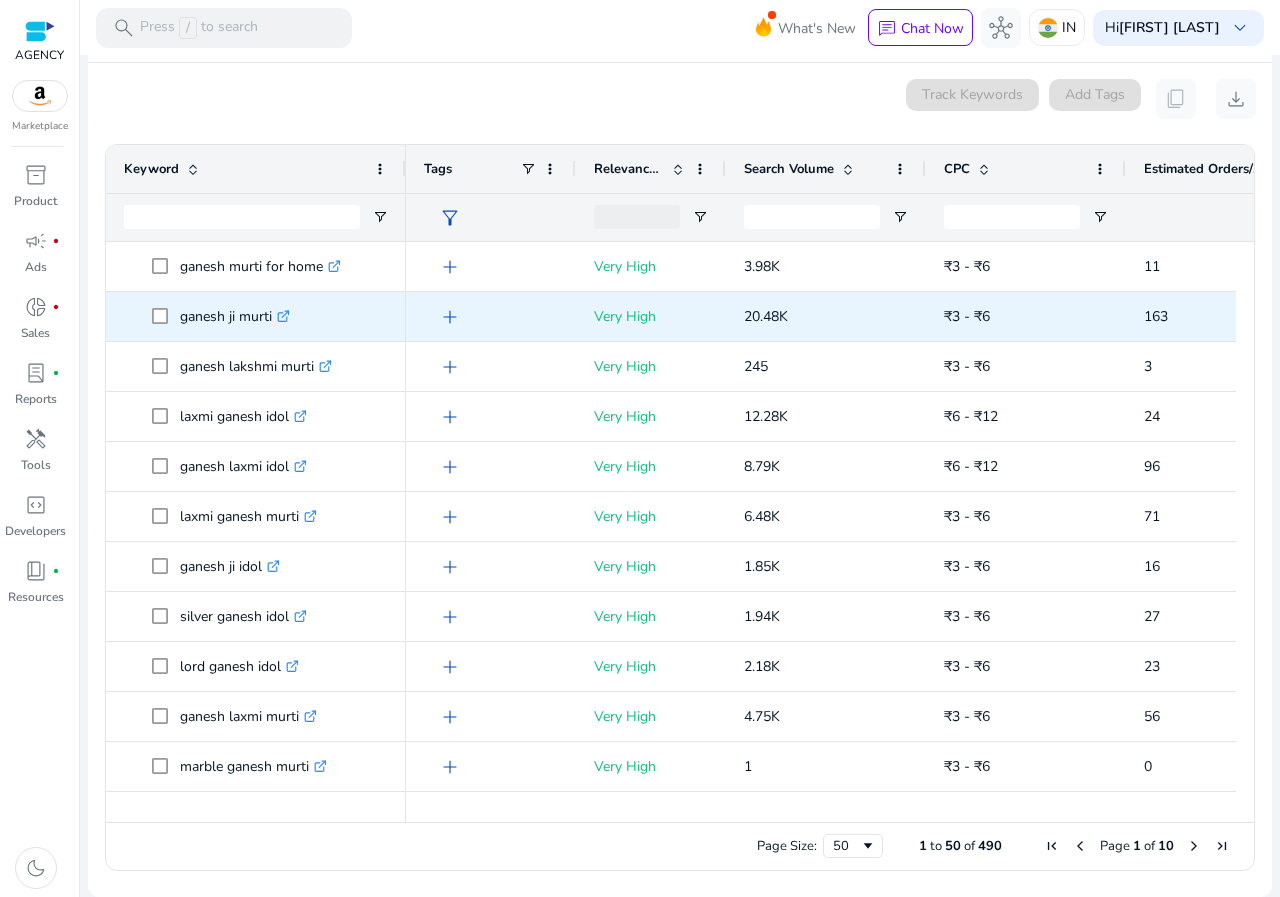 type 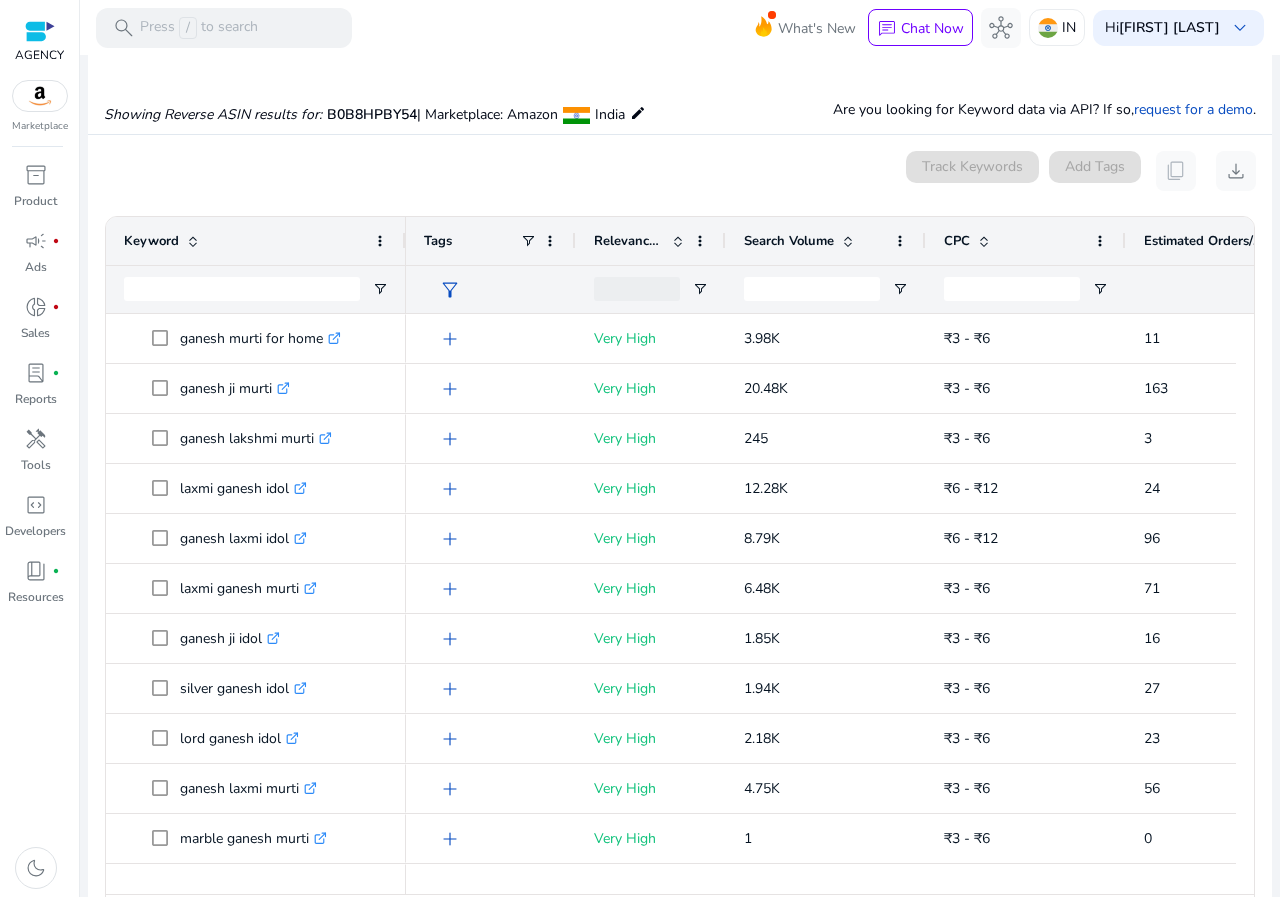 scroll, scrollTop: 0, scrollLeft: 0, axis: both 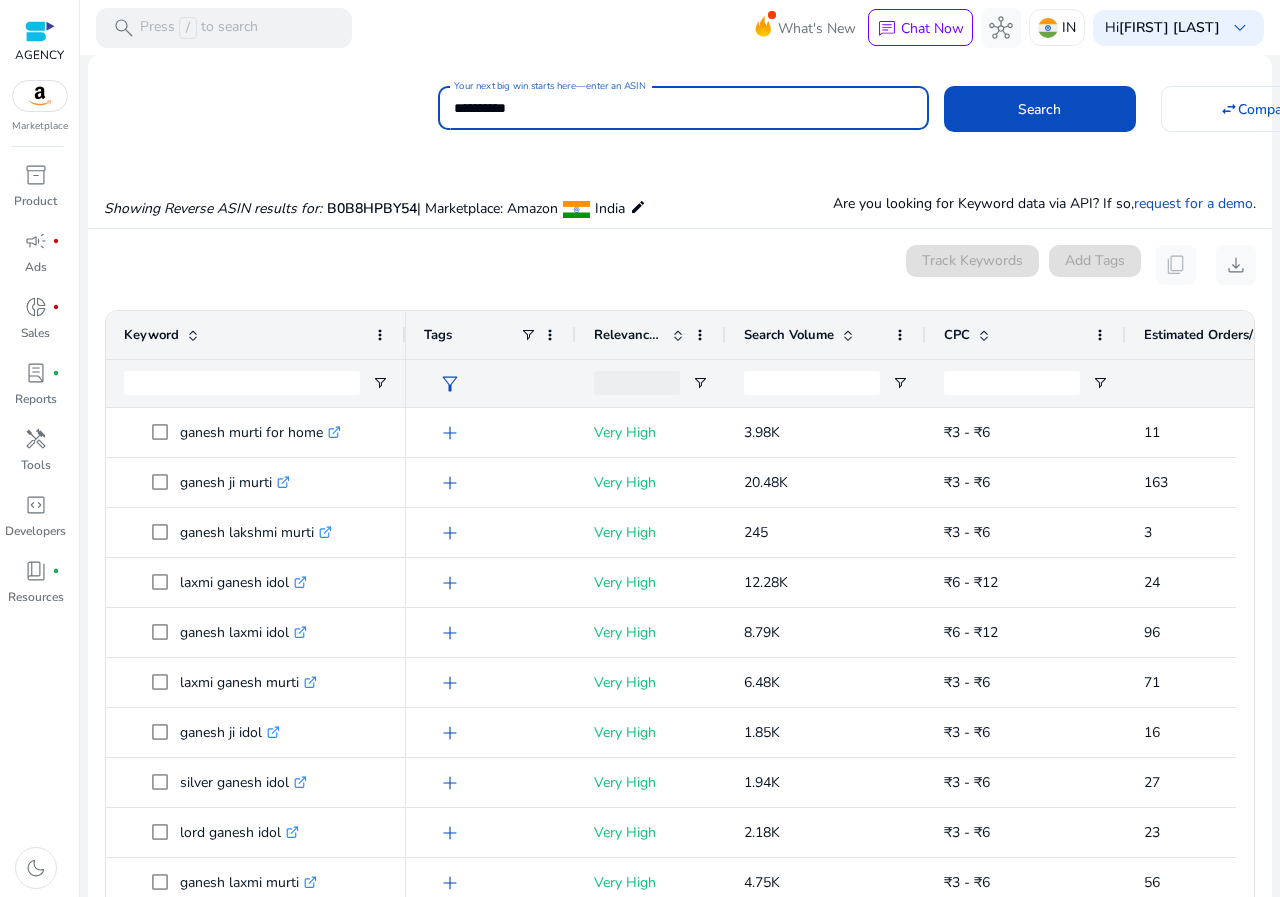 click on "**********" at bounding box center [683, 108] 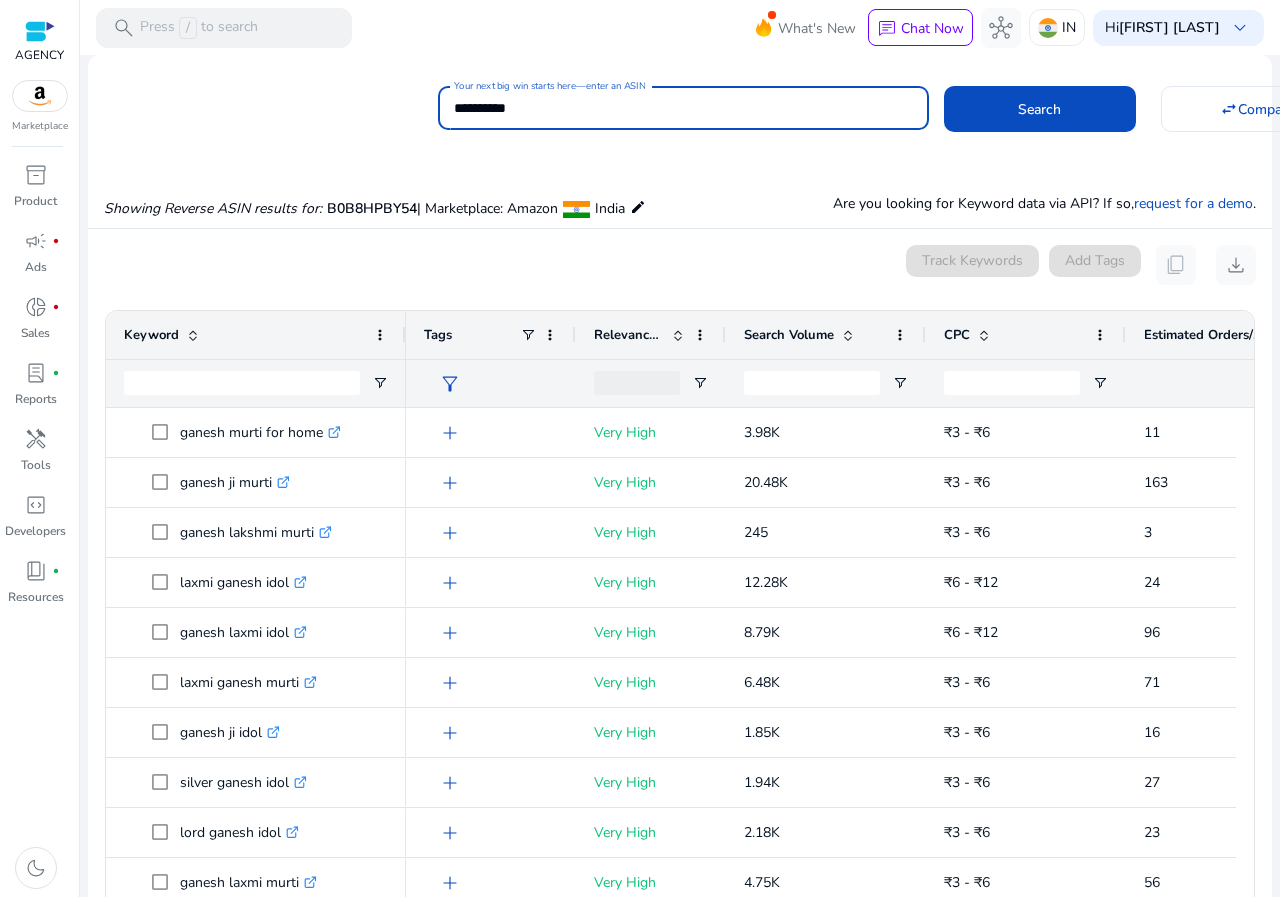 click on "**********" at bounding box center (683, 108) 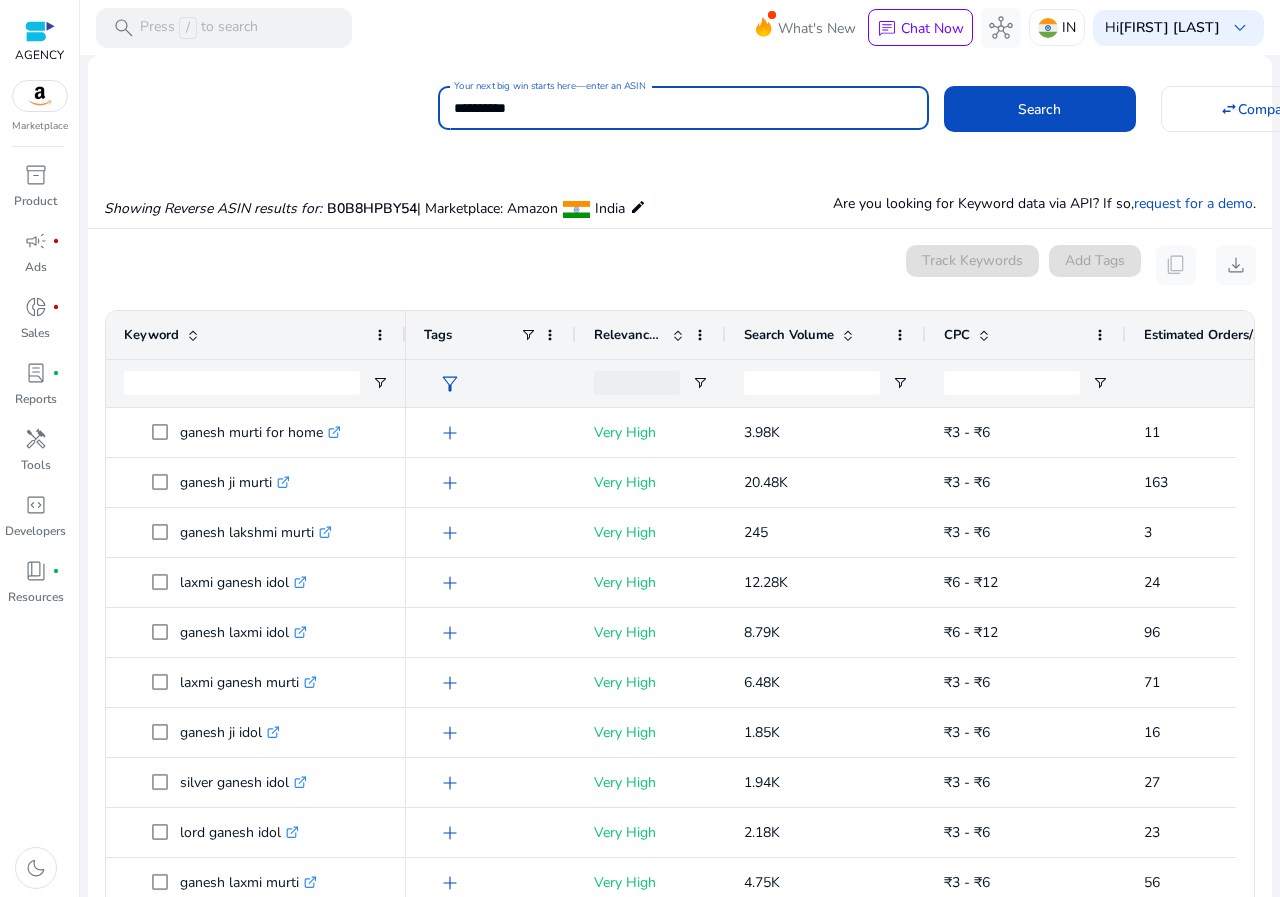 paste 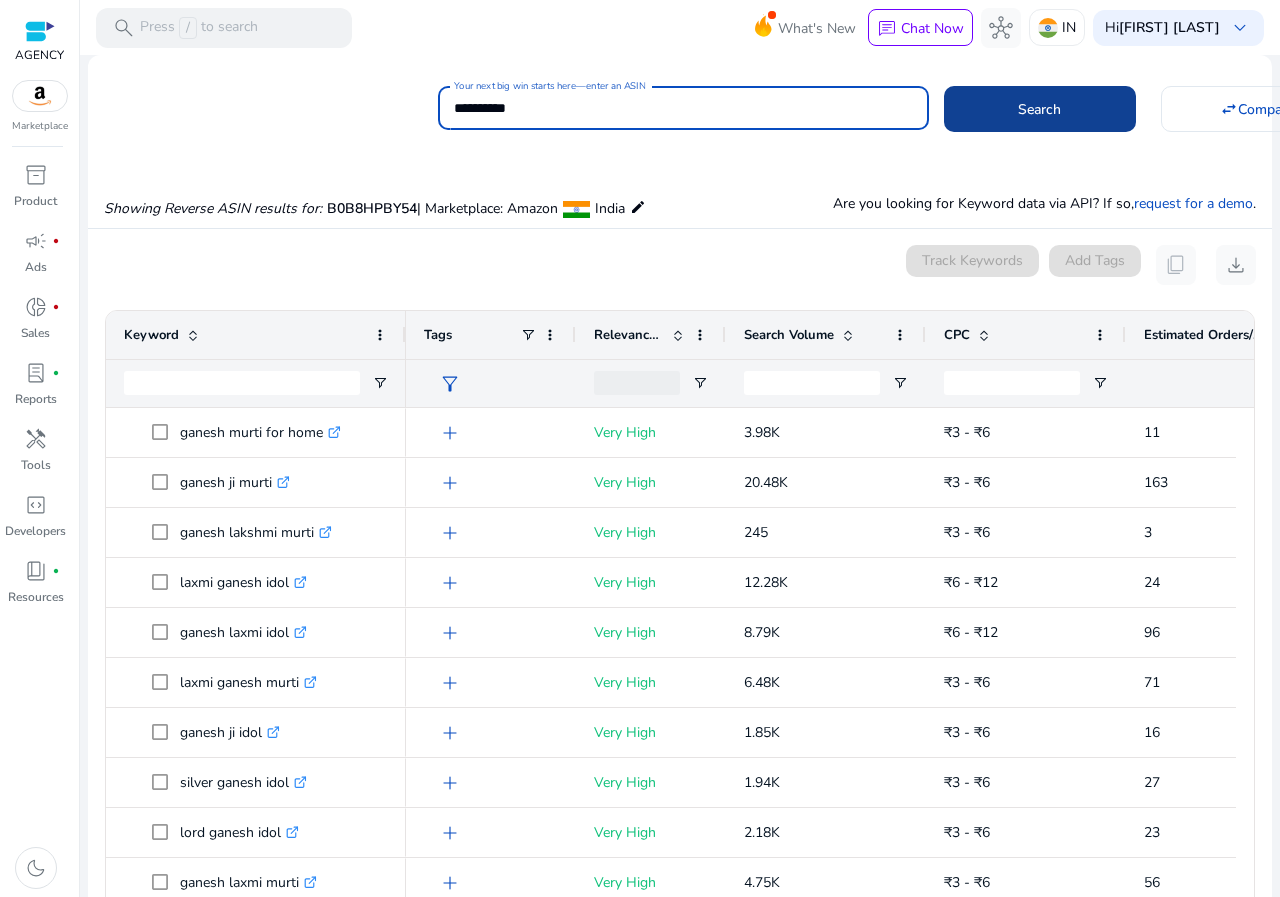 type on "**********" 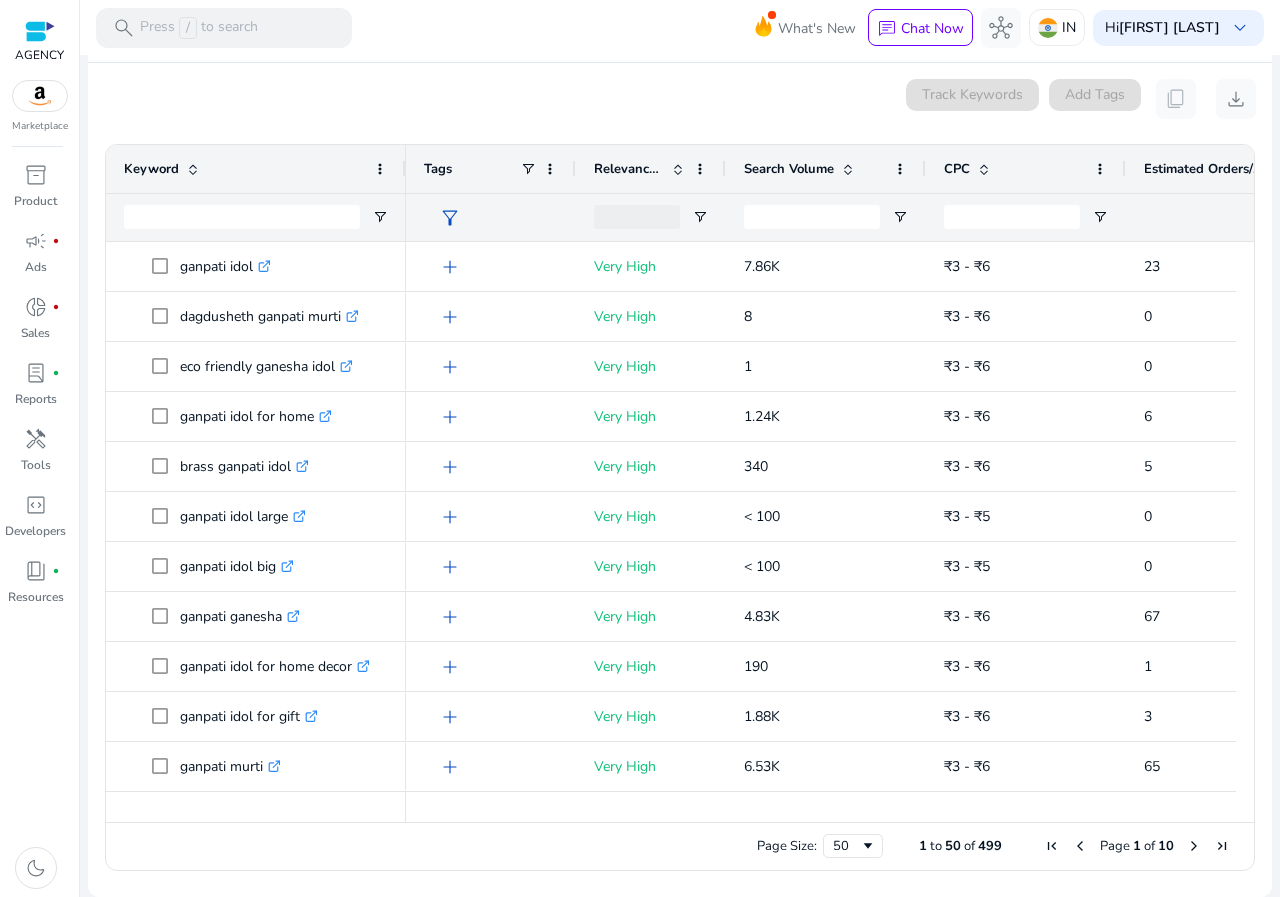 scroll, scrollTop: 146, scrollLeft: 0, axis: vertical 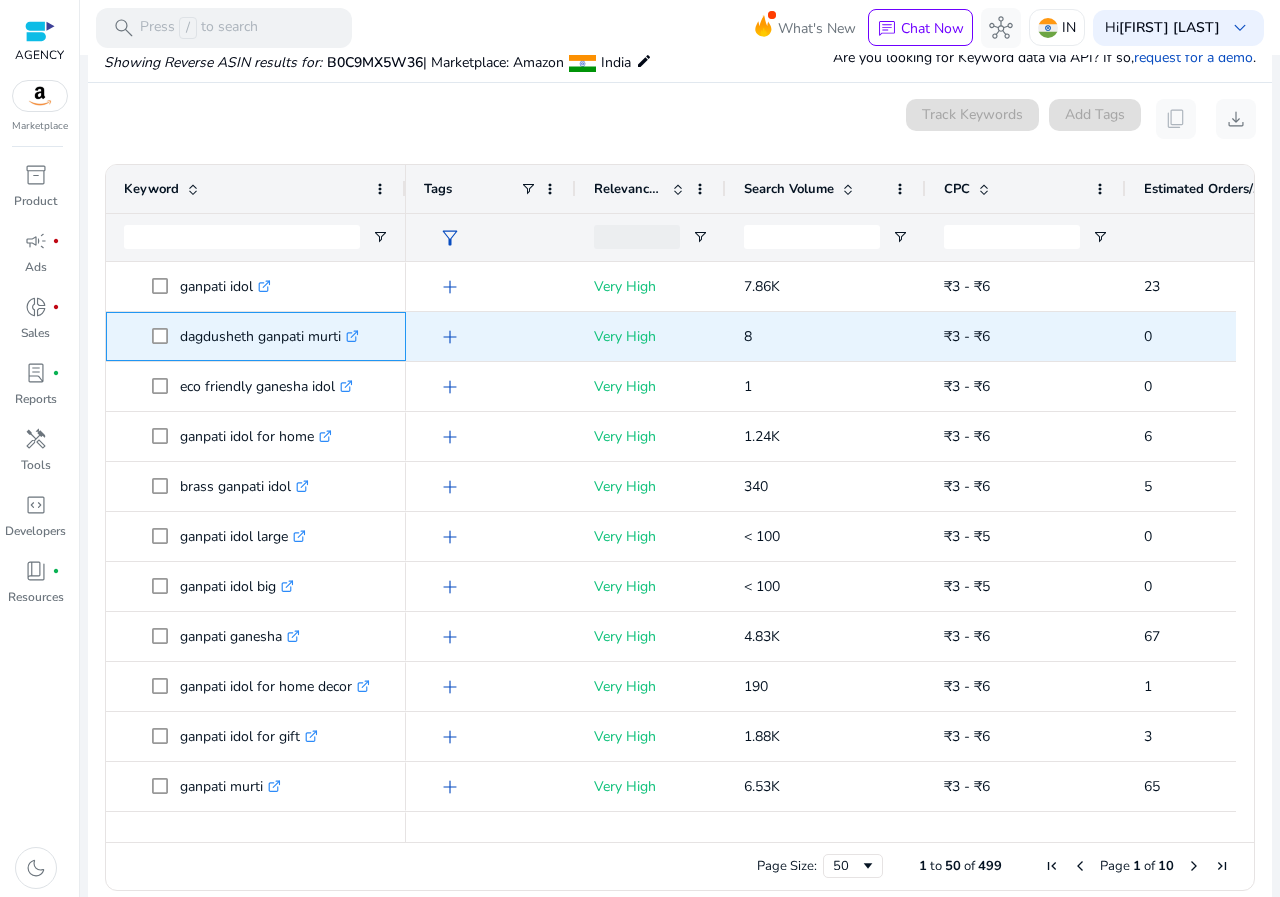 click on "dagdusheth ganpati murti  .st0{fill:#2c8af8}" 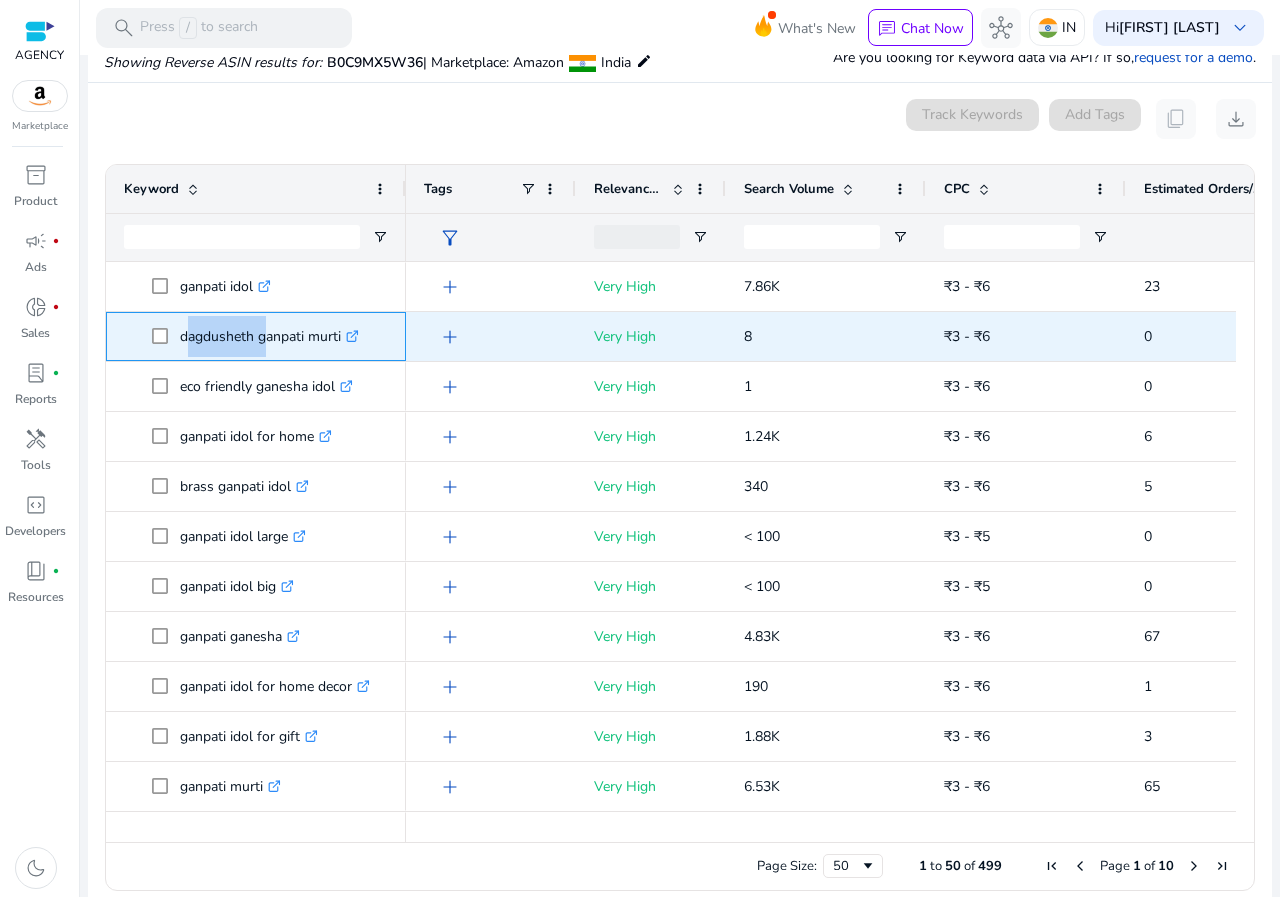 click on "dagdusheth ganpati murti  .st0{fill:#2c8af8}" 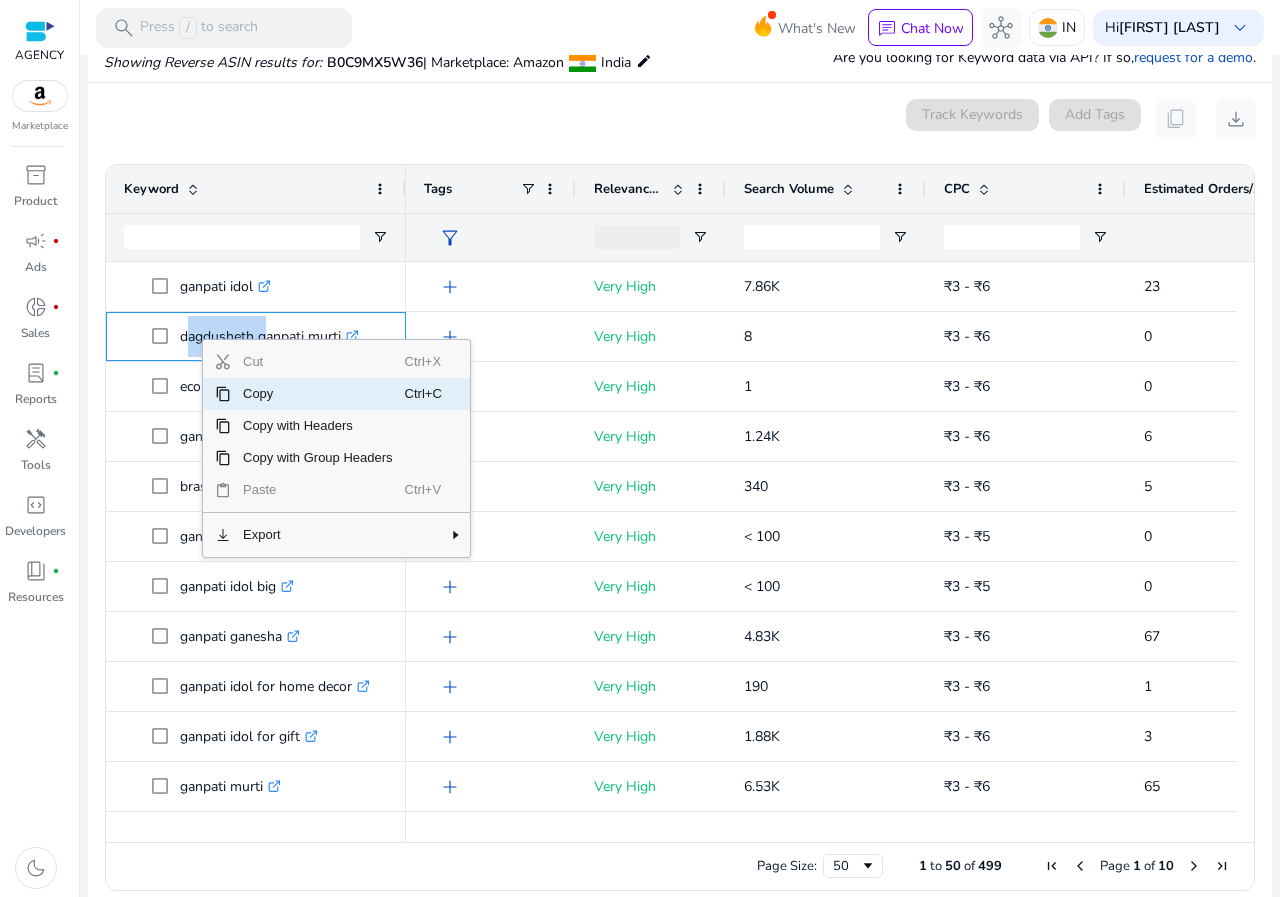 click on "Copy" 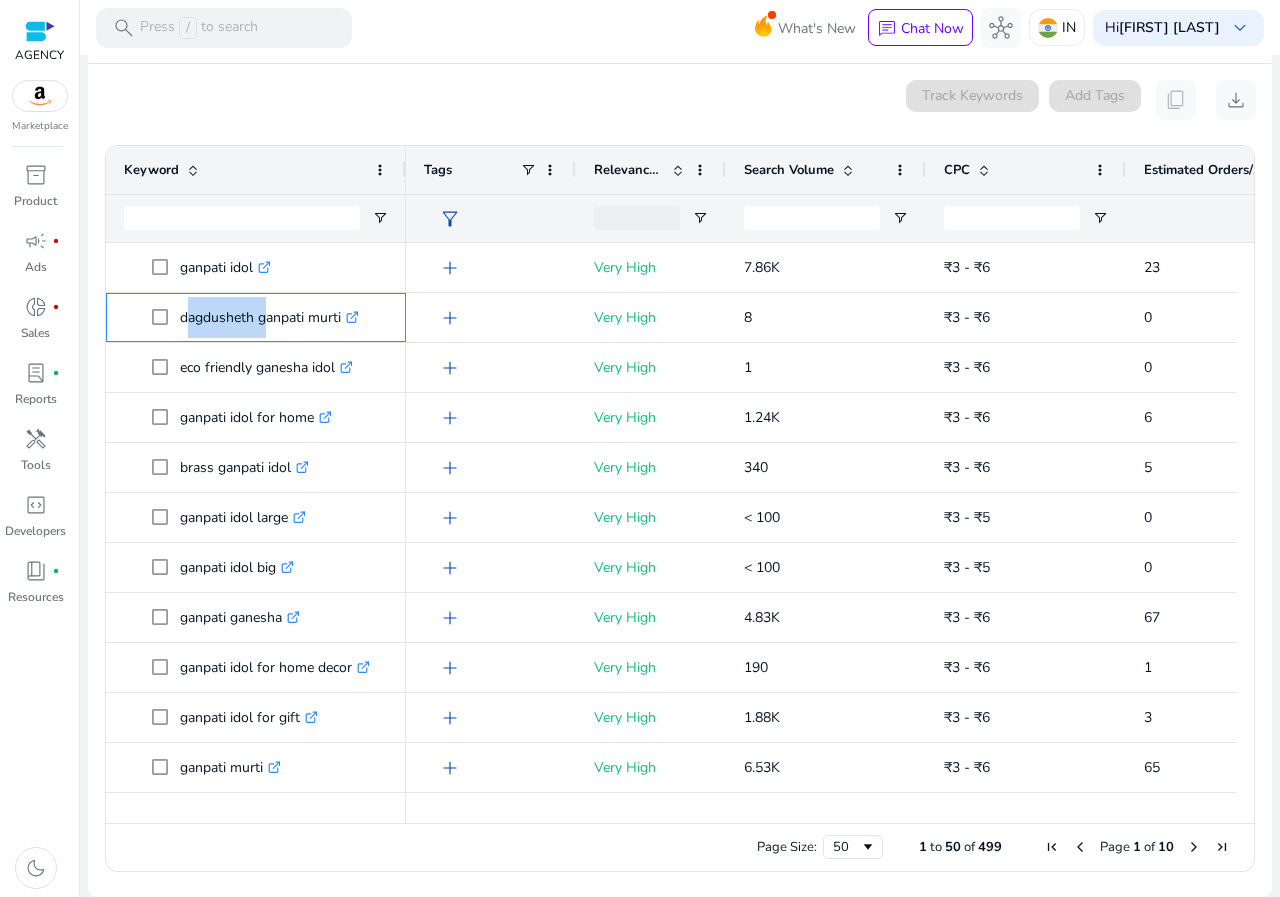 scroll, scrollTop: 166, scrollLeft: 0, axis: vertical 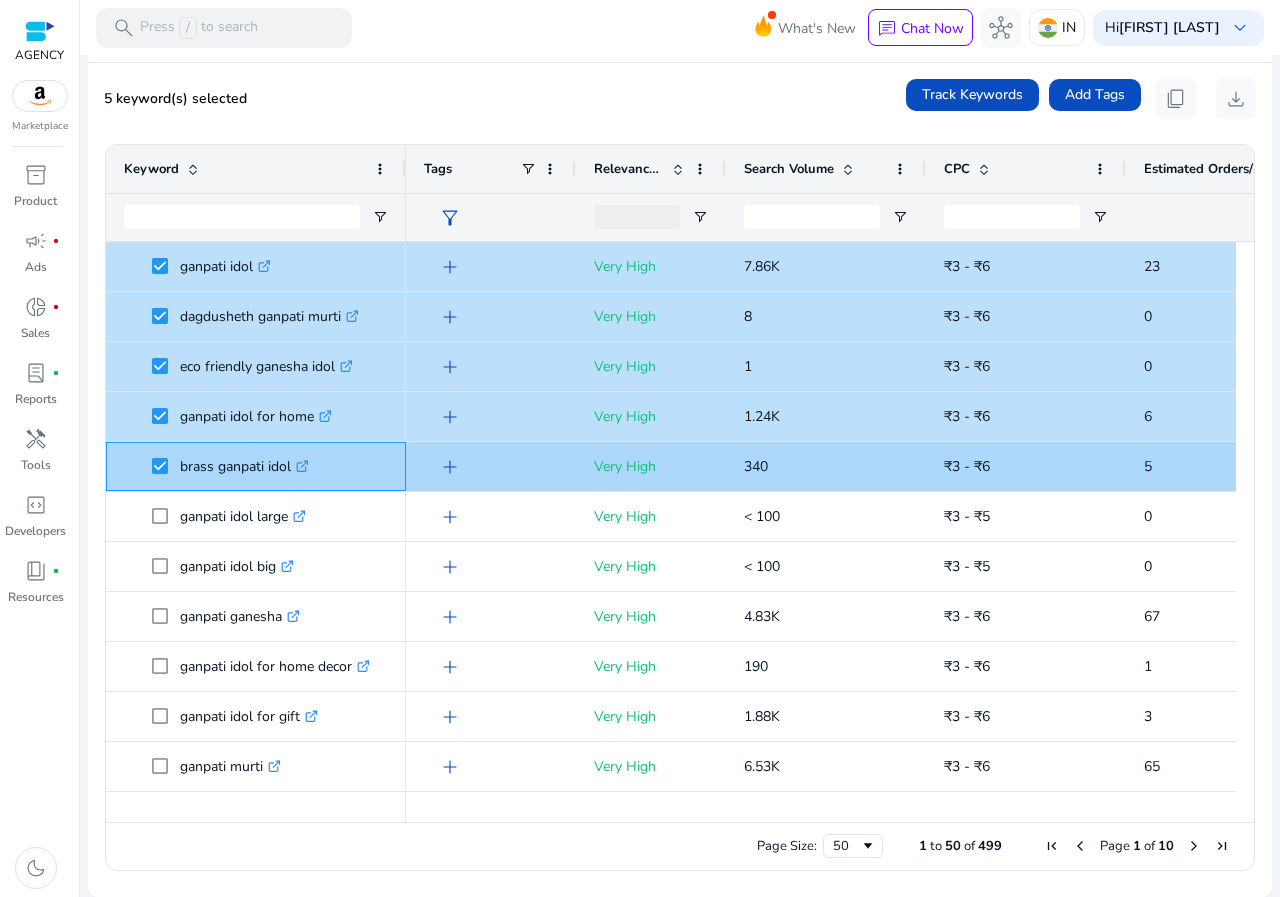 click 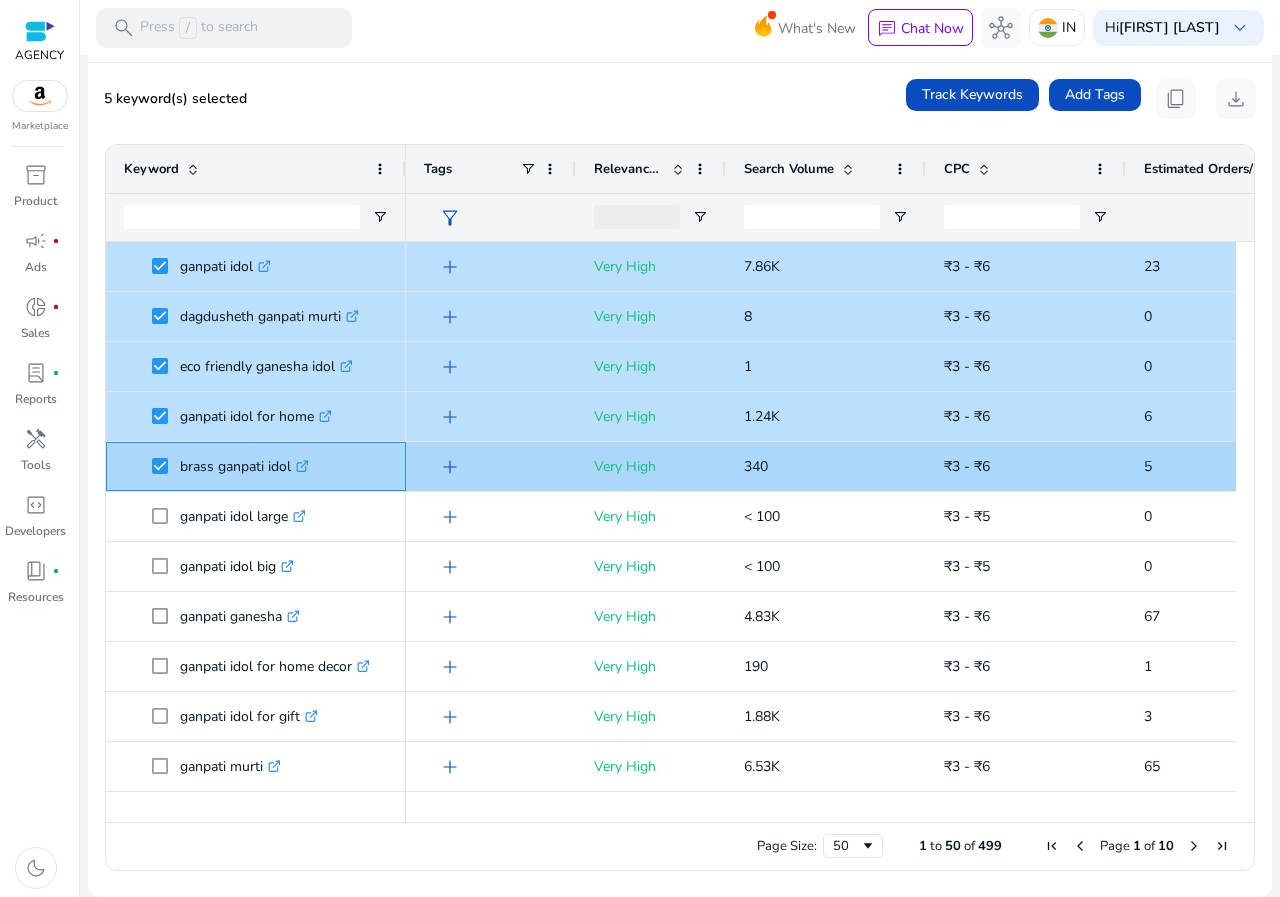 click on "brass ganpati idol  .st0{fill:#2c8af8}" 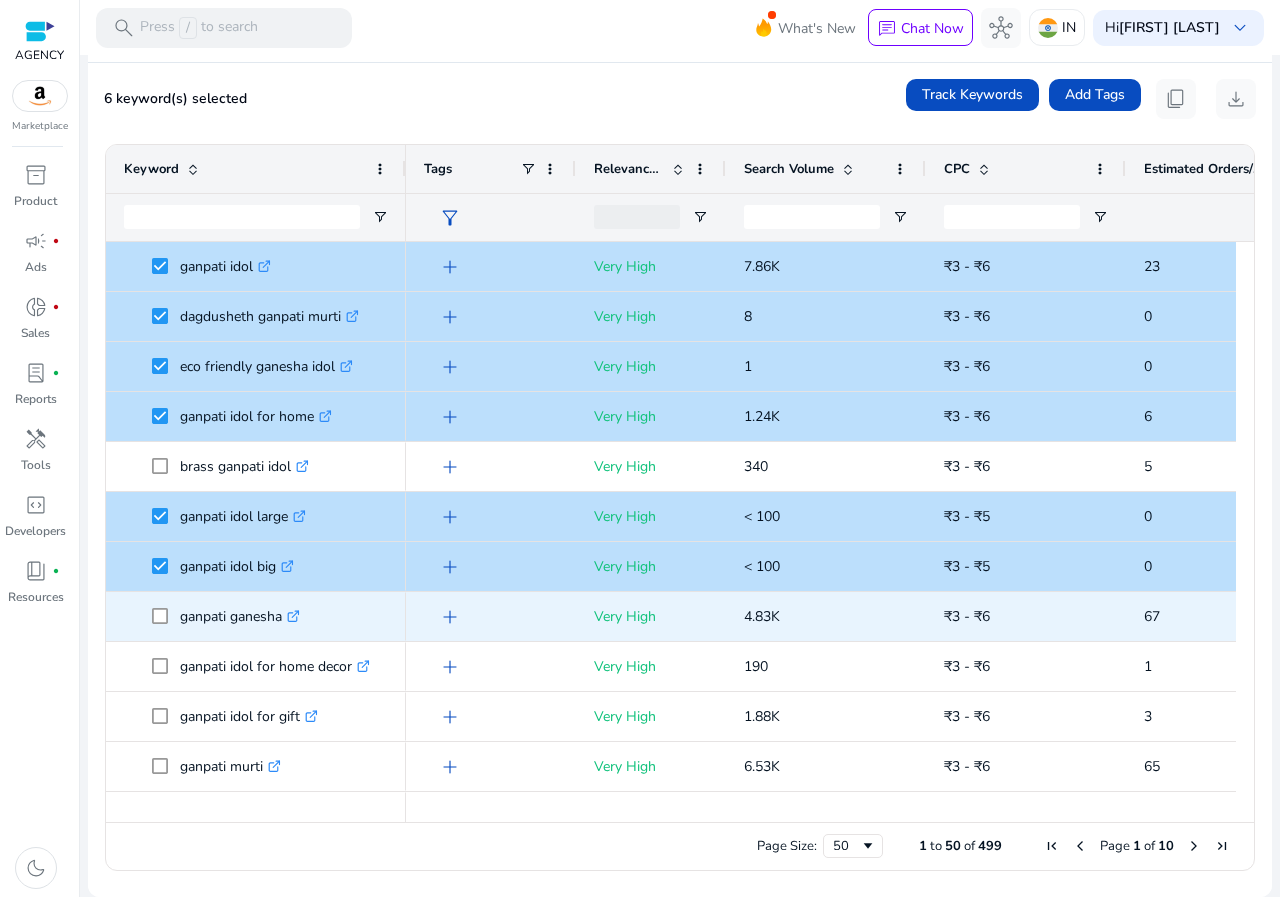 click 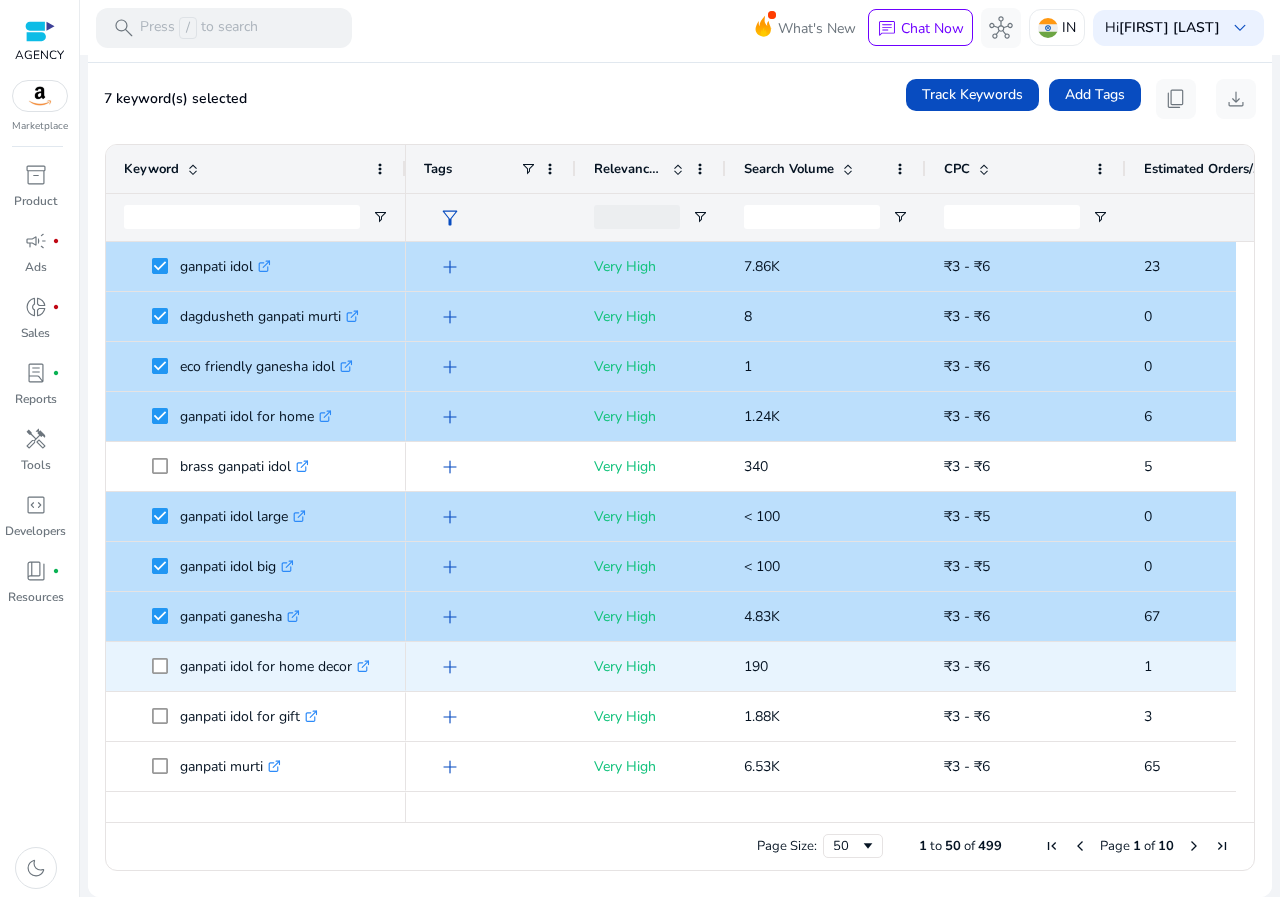 click 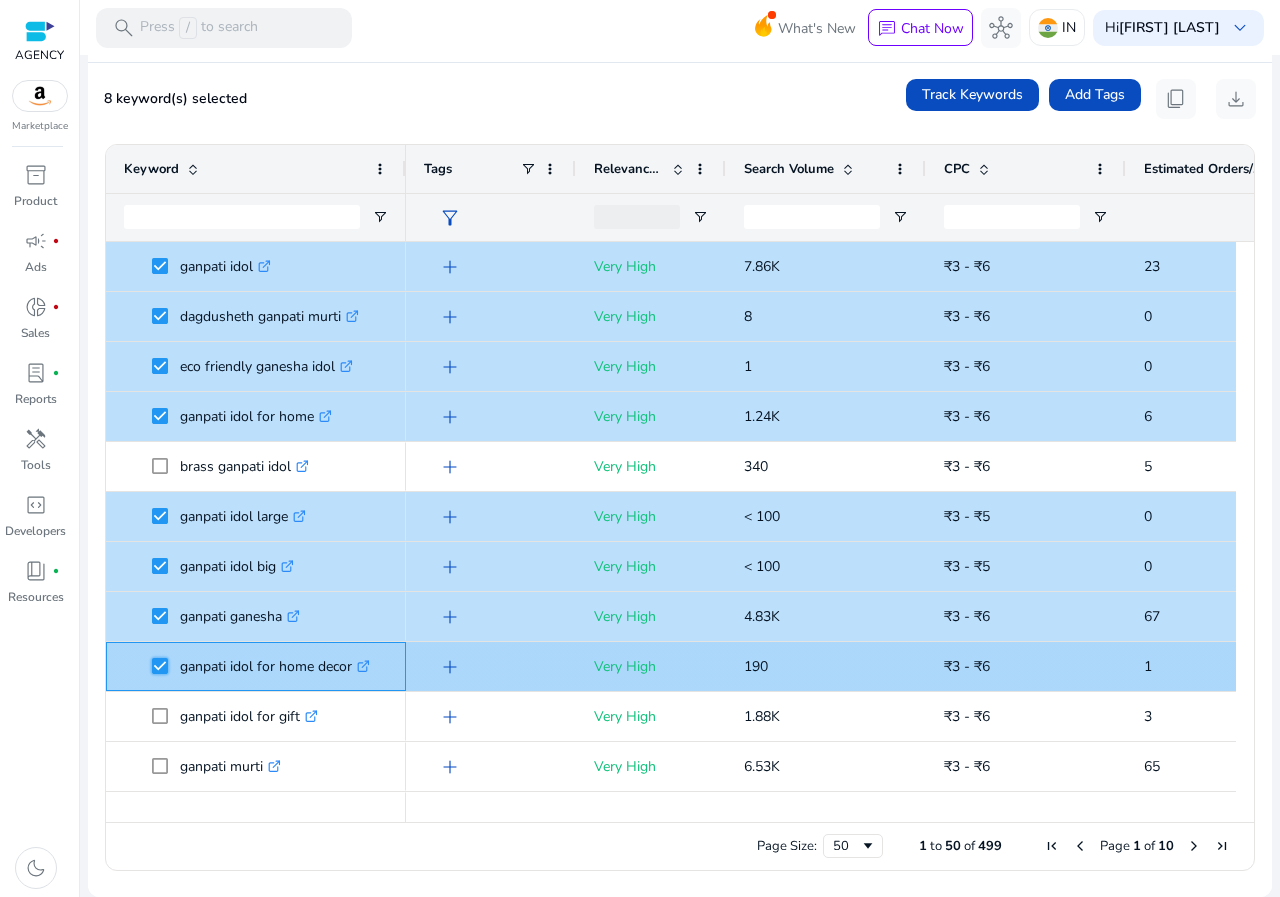 scroll, scrollTop: 73, scrollLeft: 0, axis: vertical 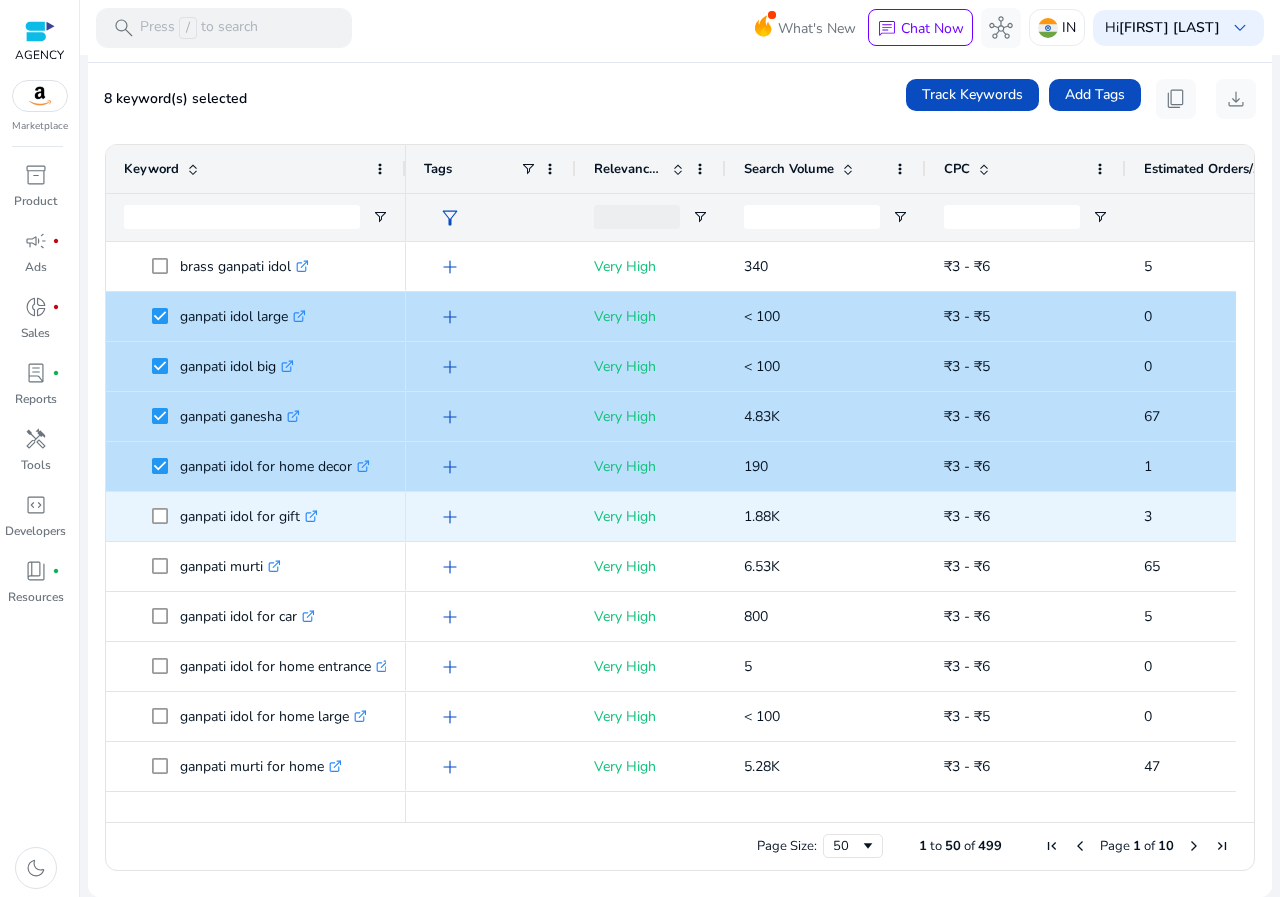 click 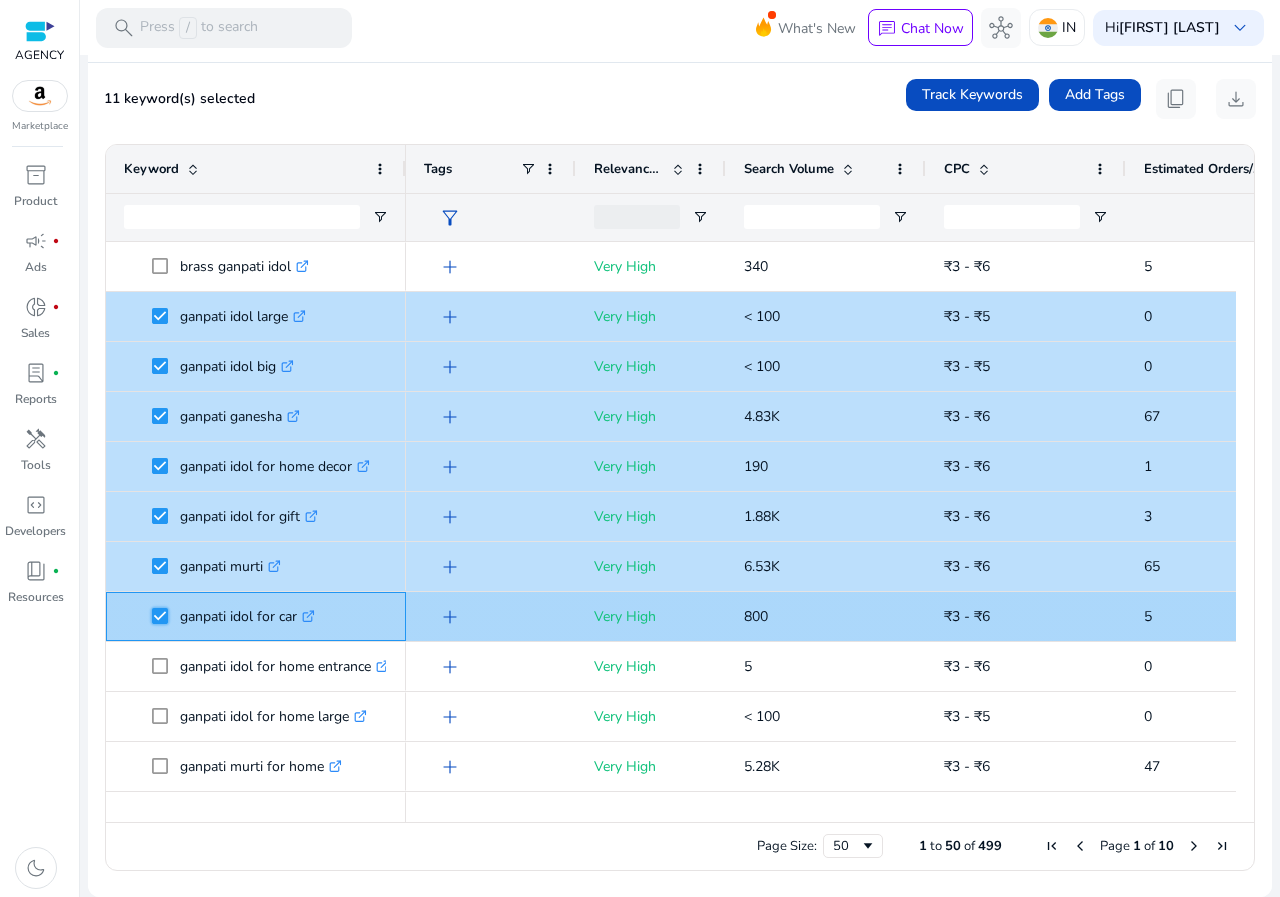 scroll, scrollTop: 271, scrollLeft: 0, axis: vertical 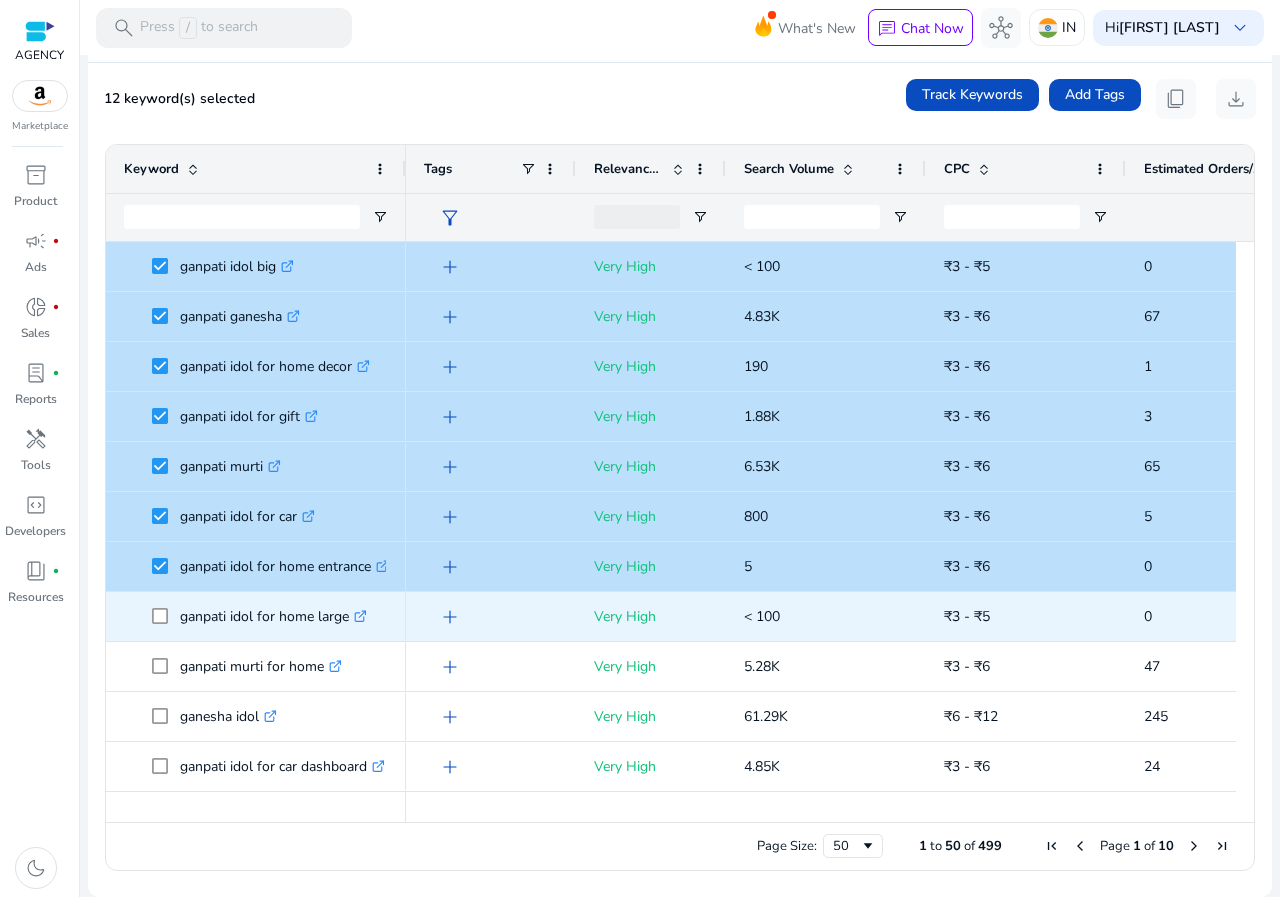 click 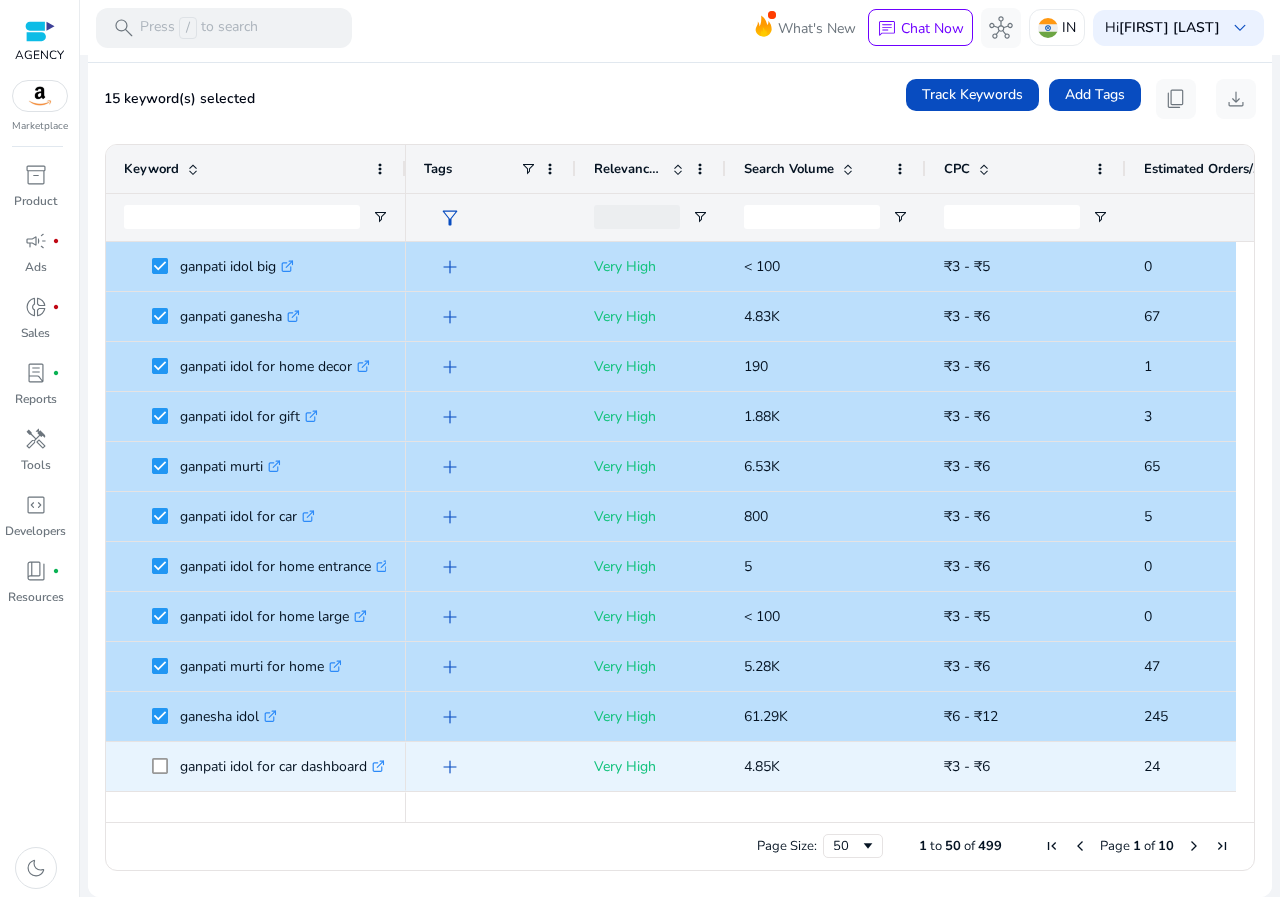 click 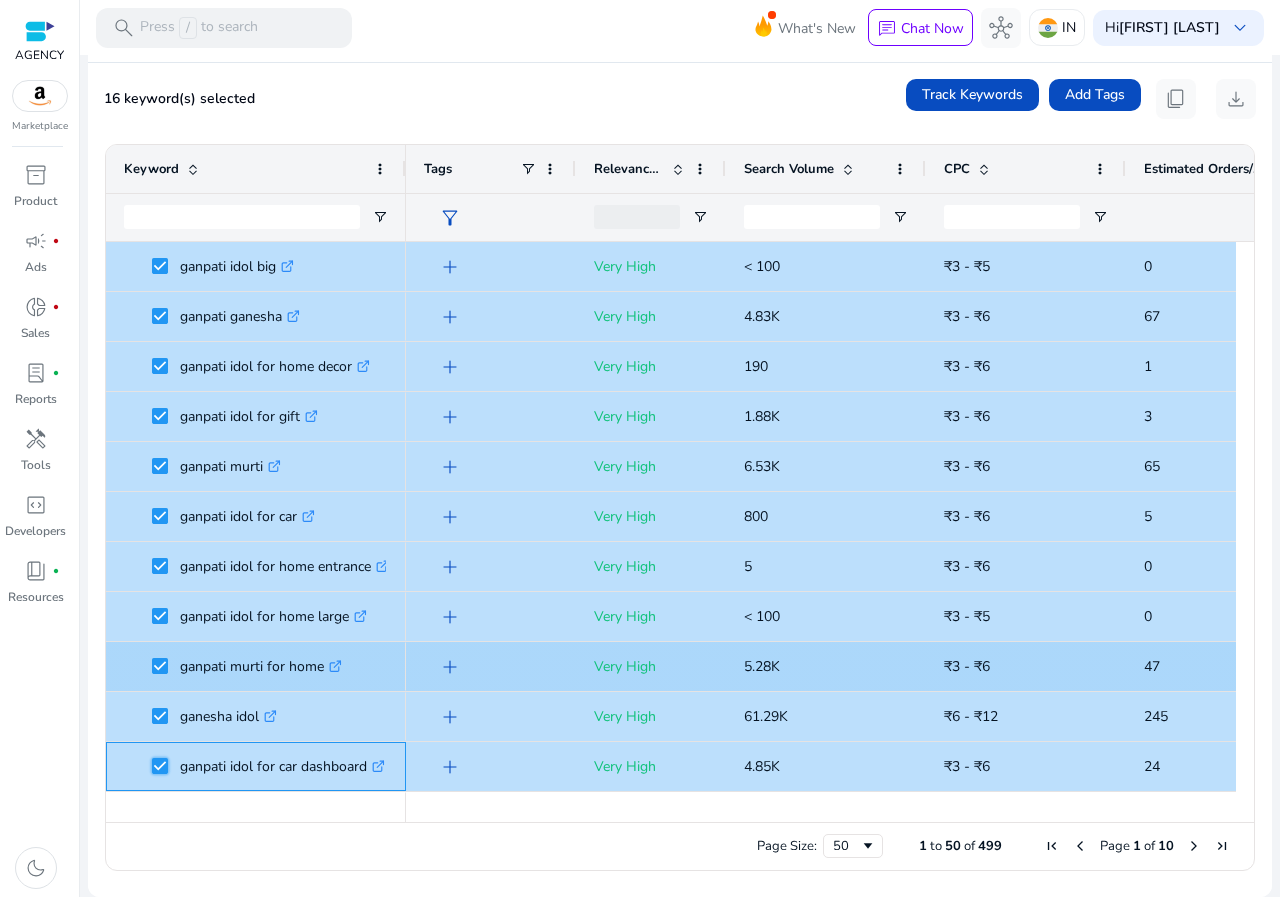 scroll, scrollTop: 600, scrollLeft: 0, axis: vertical 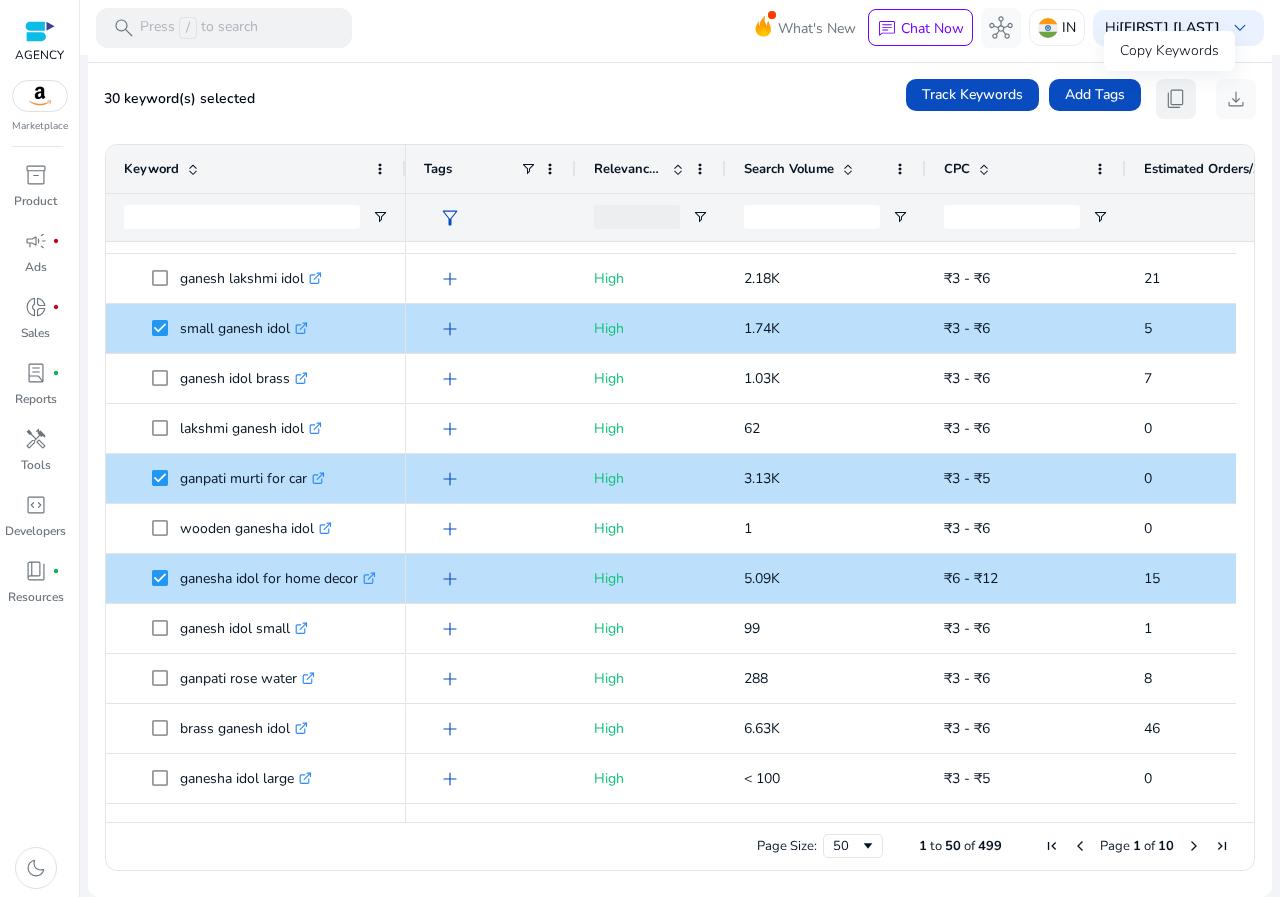 click on "content_copy" 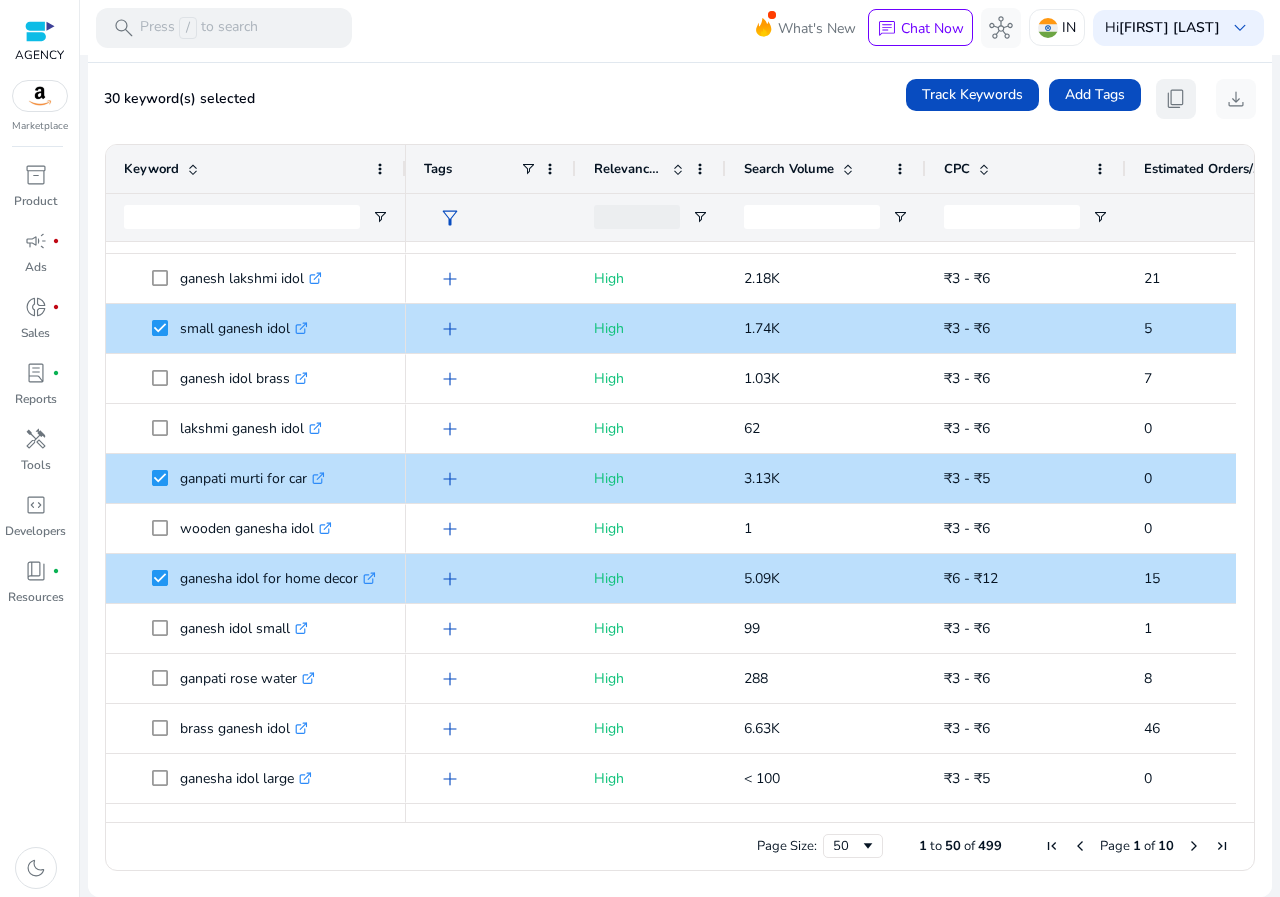 click on "content_copy" 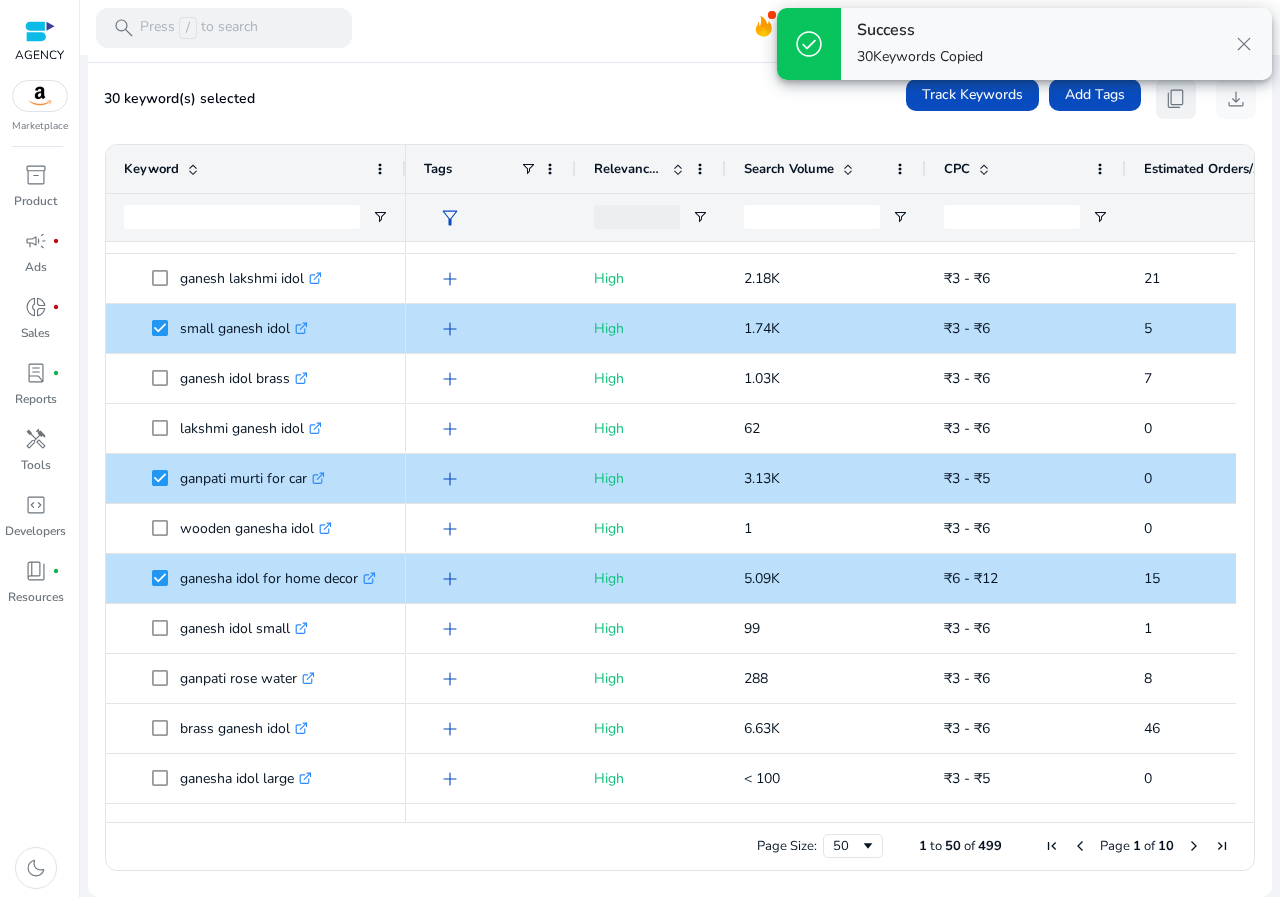 click on "content_copy" 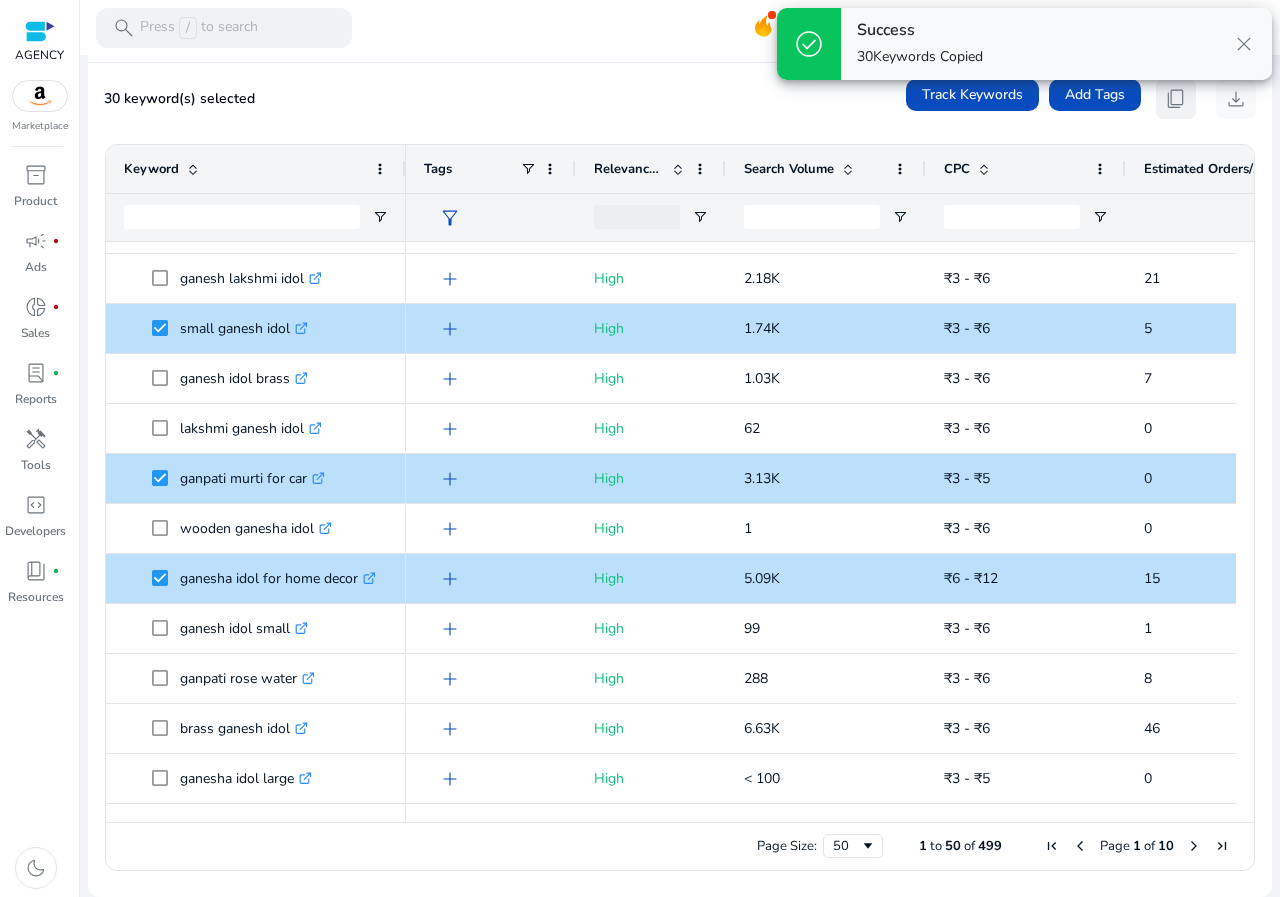 click on "content_copy" 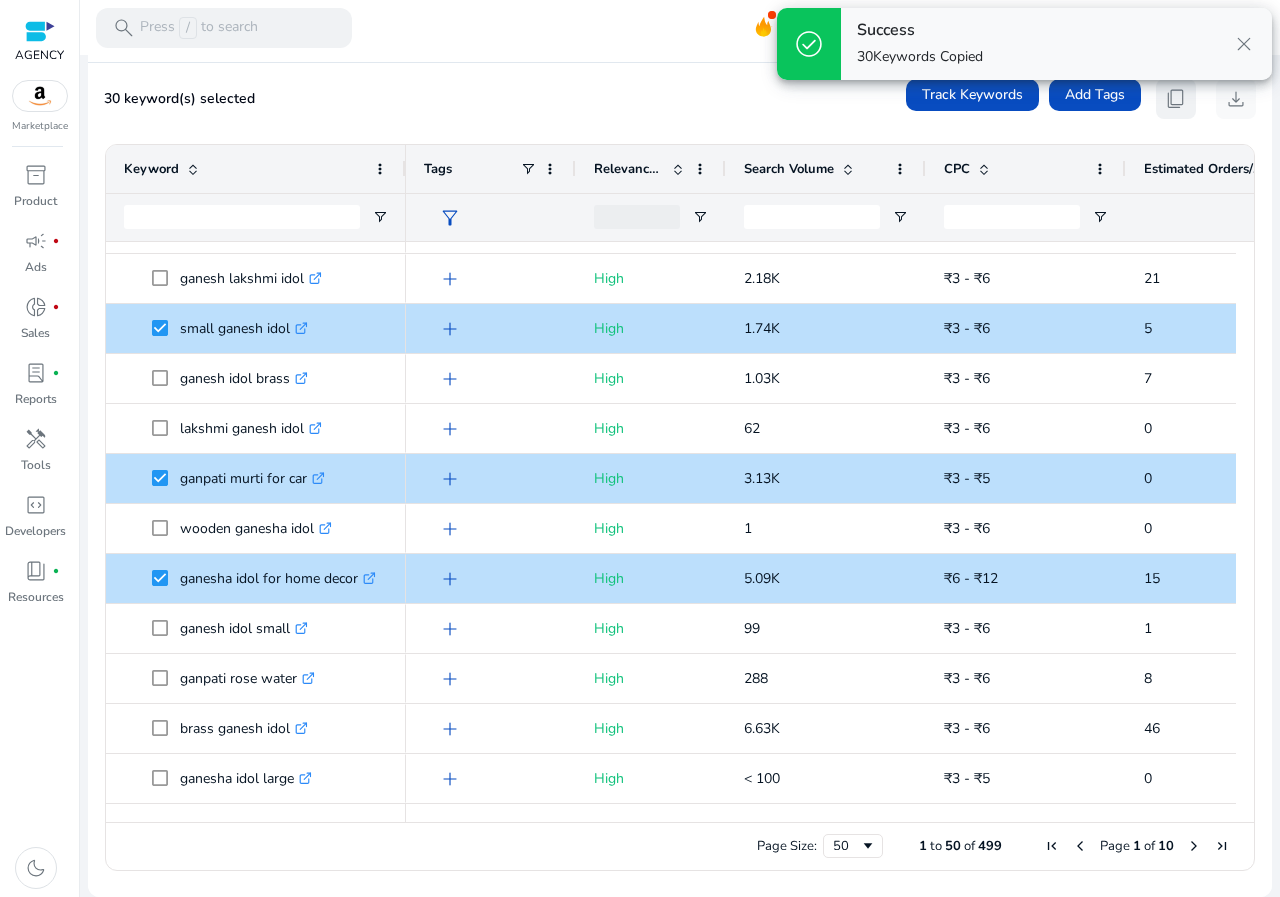 click on "content_copy" 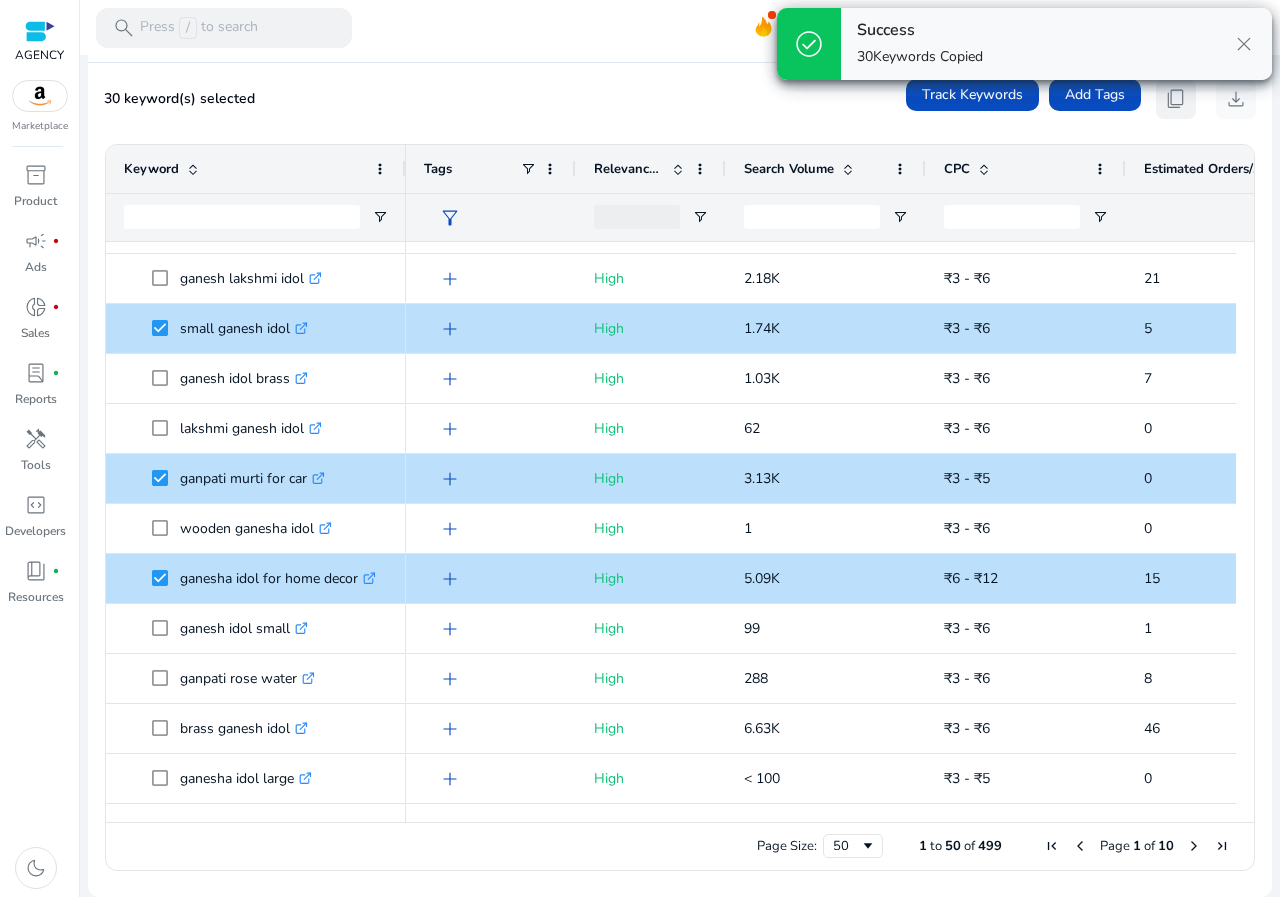 click on "content_copy" 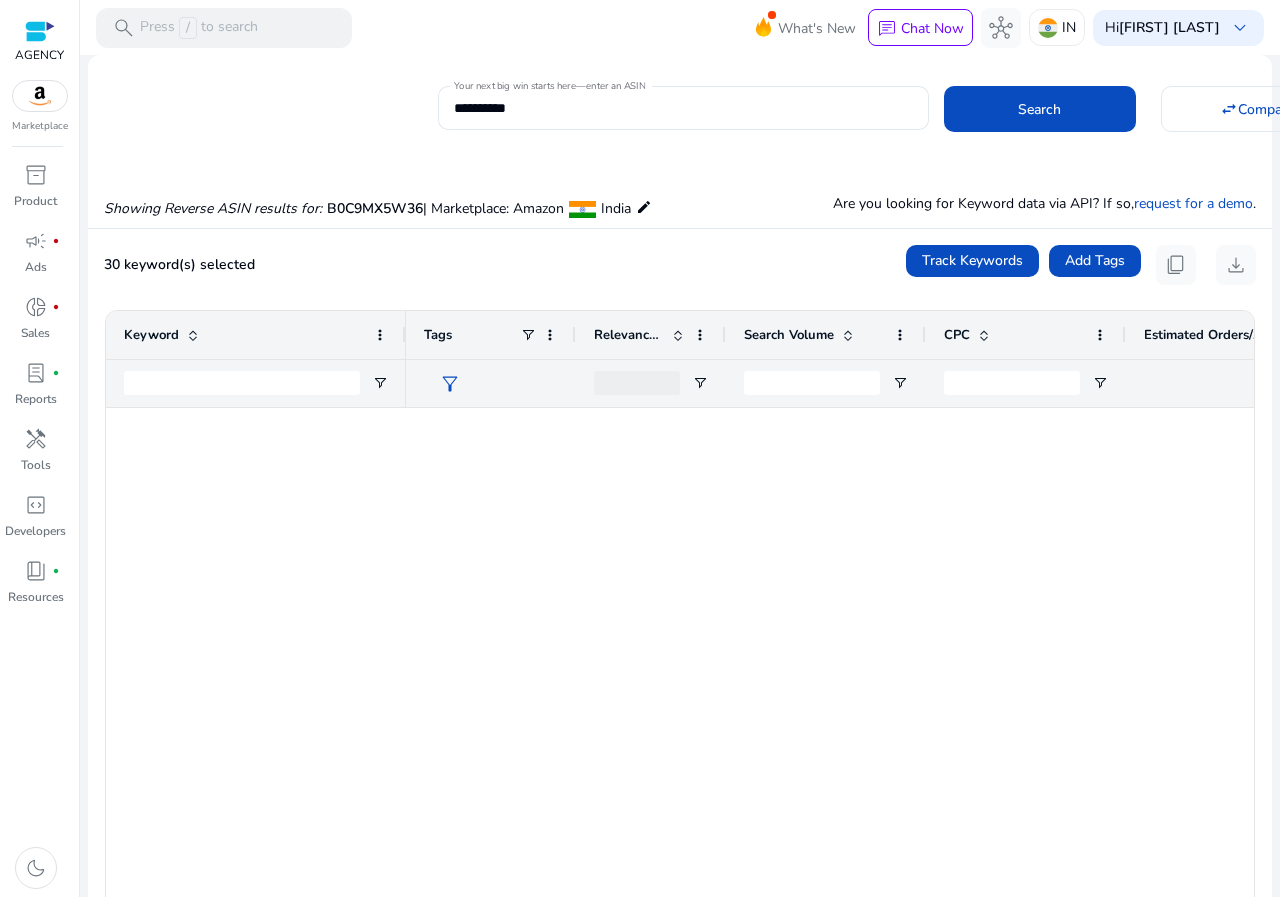 scroll, scrollTop: 0, scrollLeft: 0, axis: both 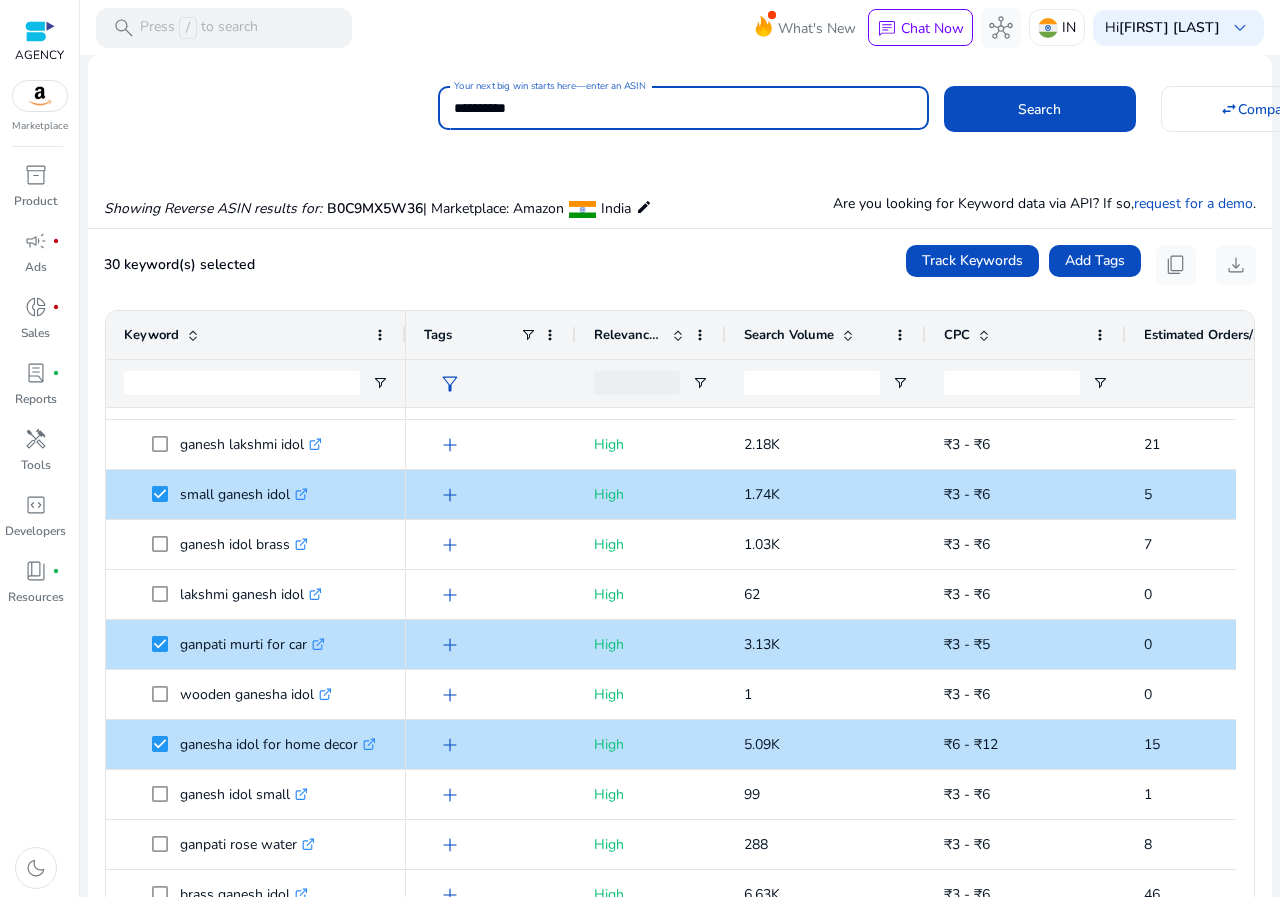 click on "**********" at bounding box center [683, 108] 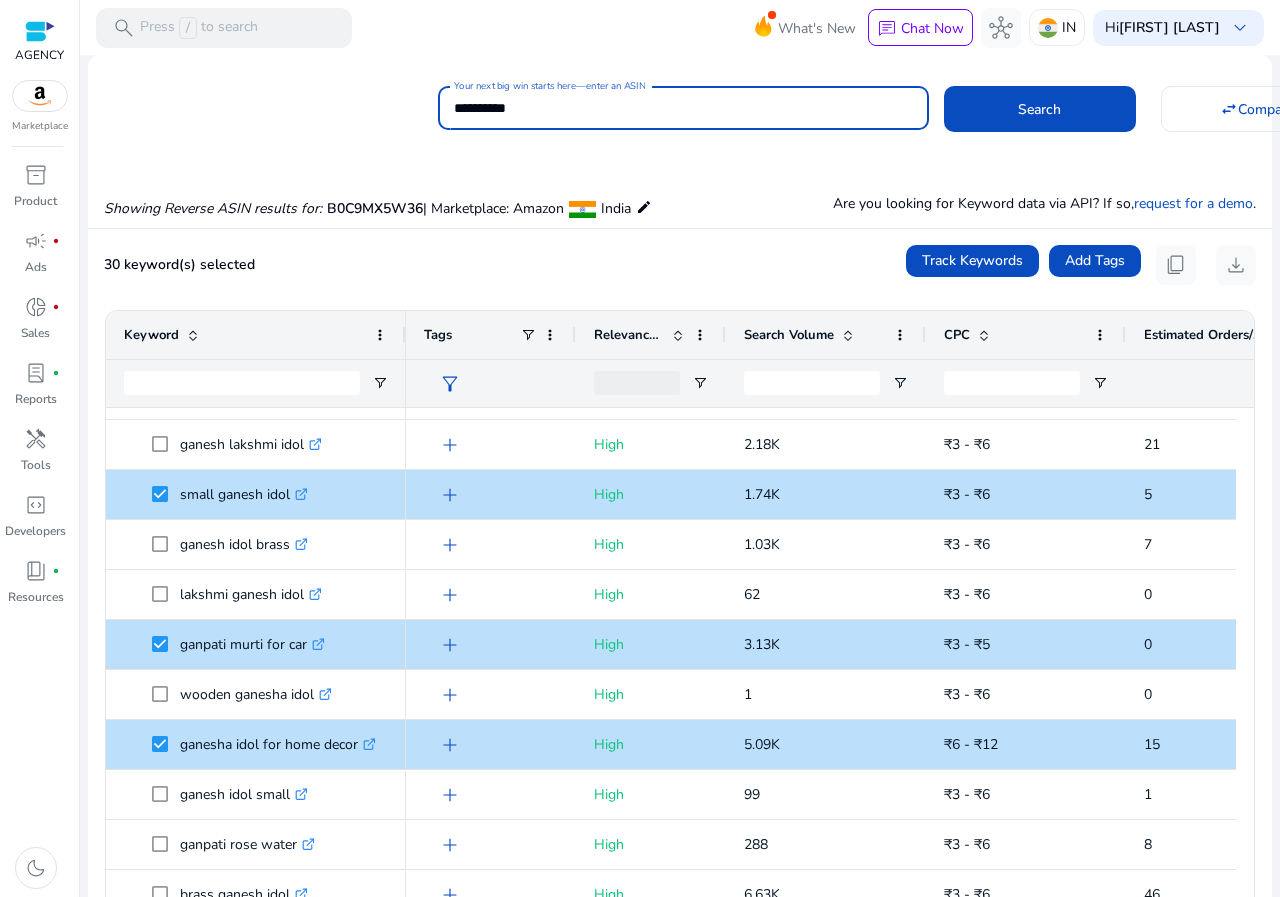 click on "**********" at bounding box center [683, 108] 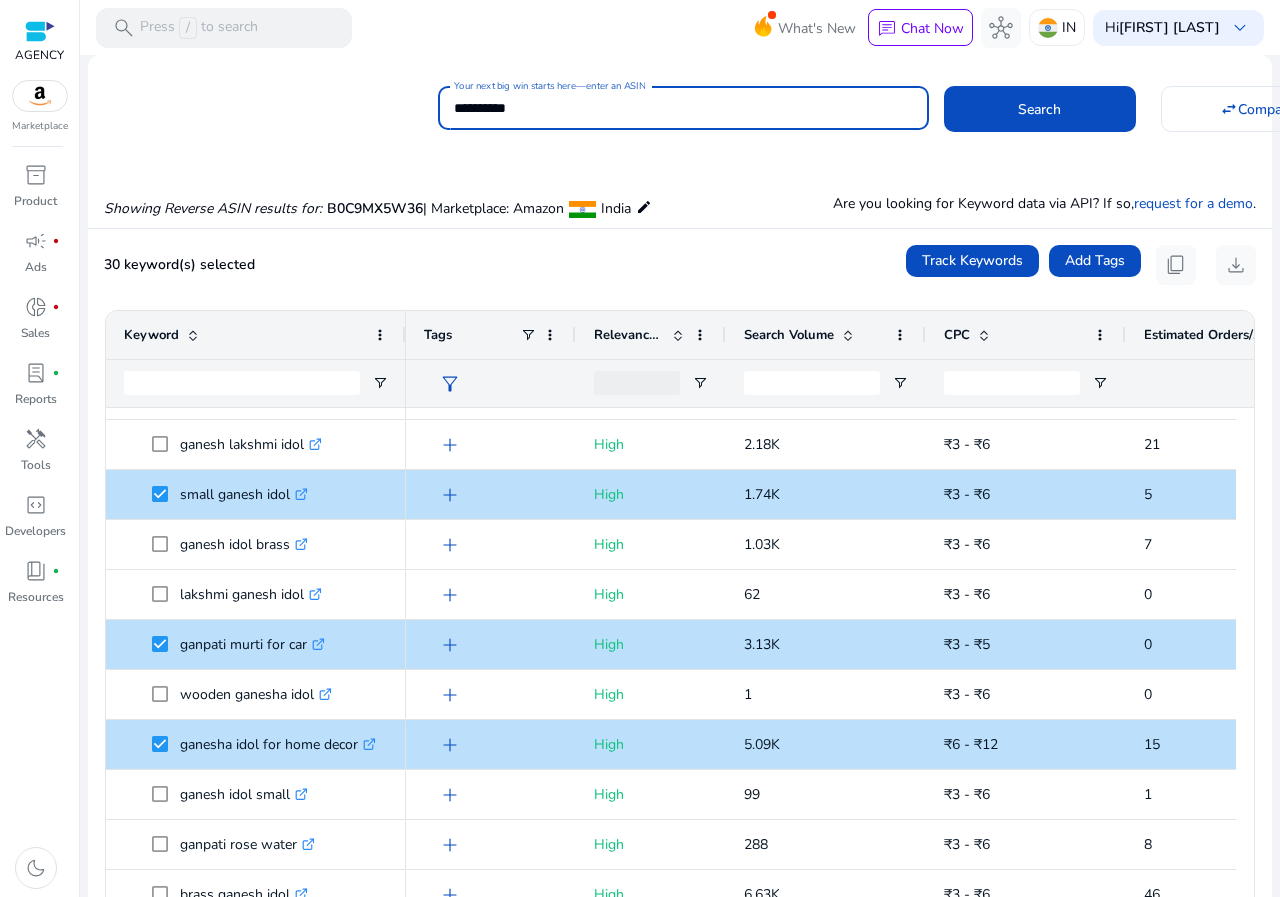 paste 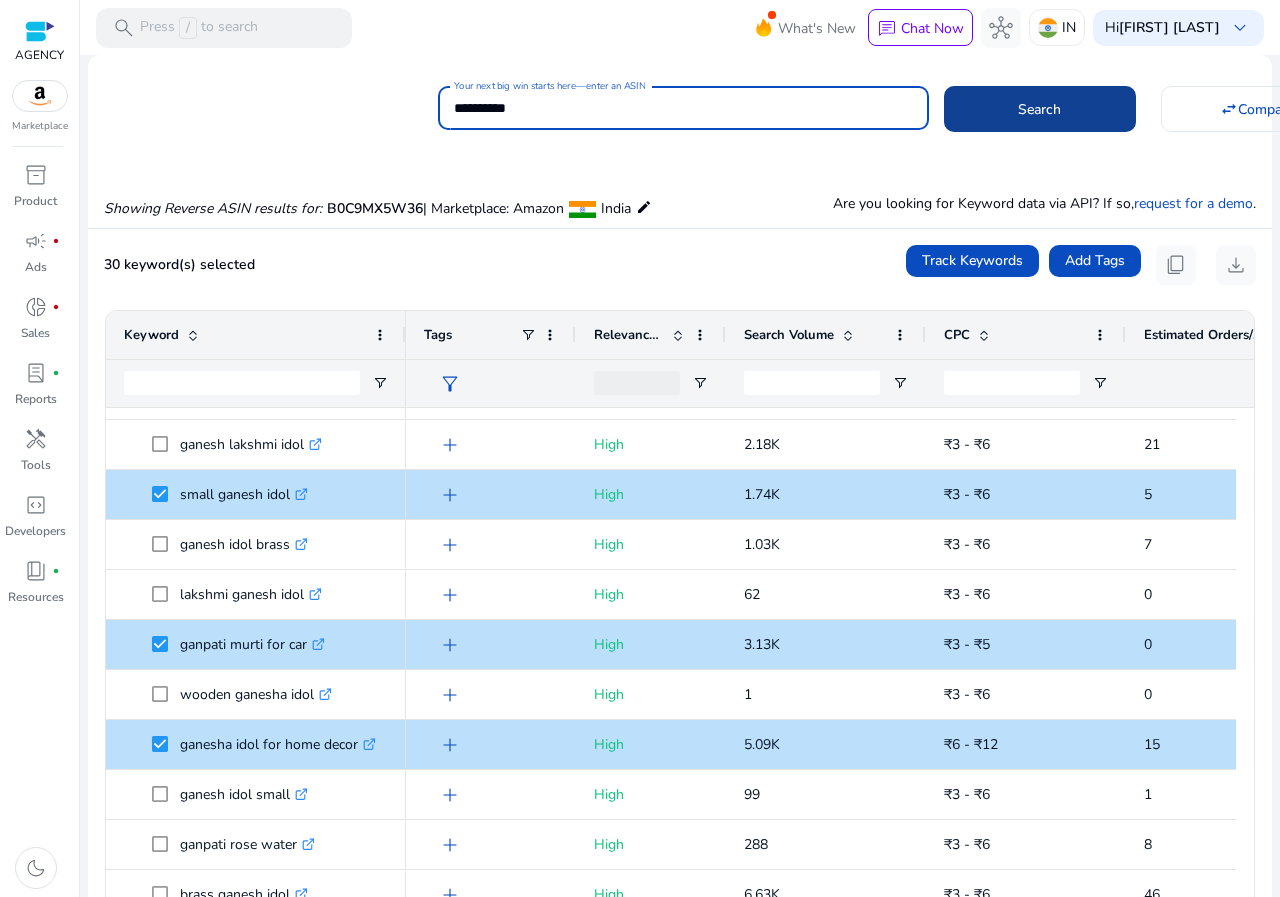 type on "**********" 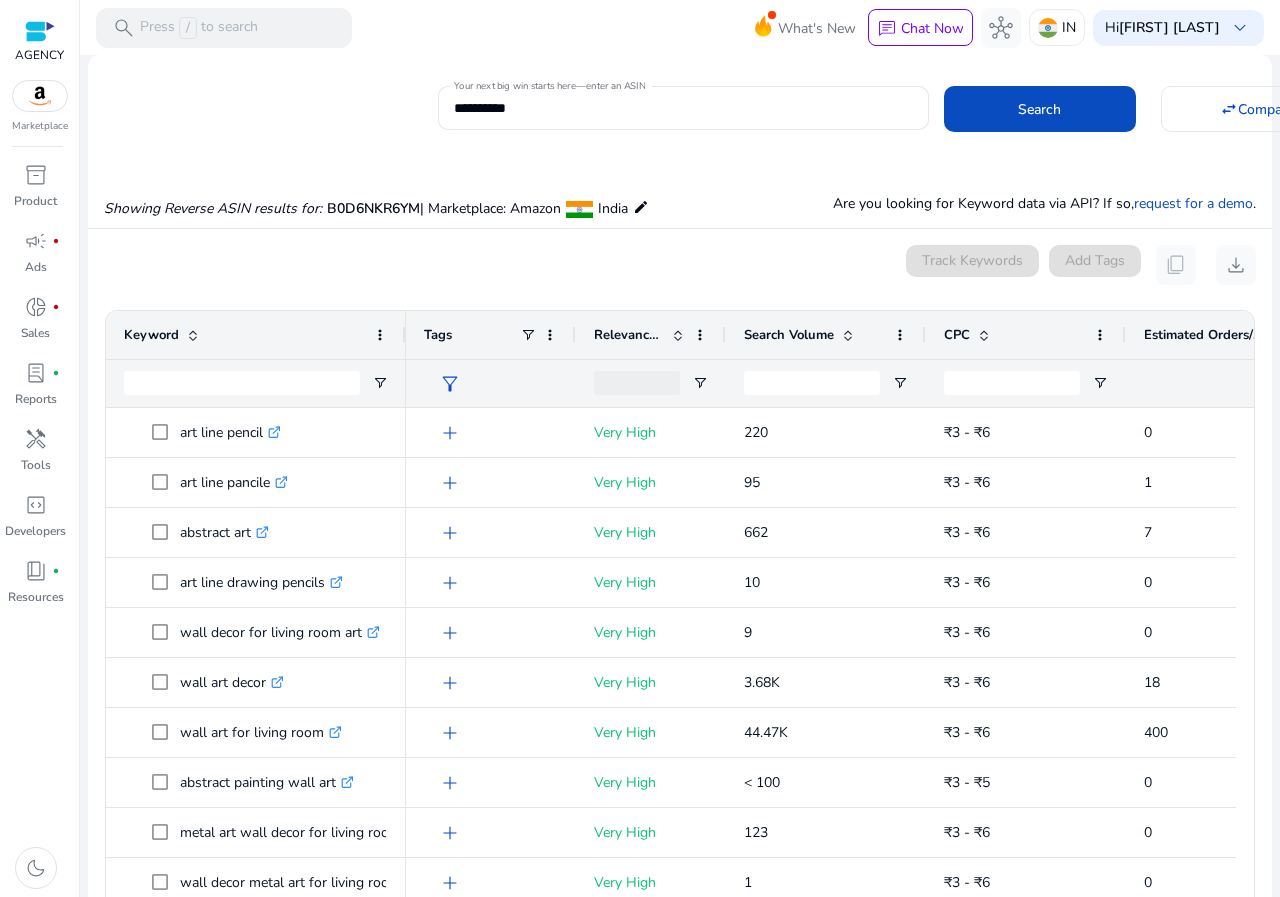 drag, startPoint x: 749, startPoint y: 25, endPoint x: 487, endPoint y: 13, distance: 262.27466 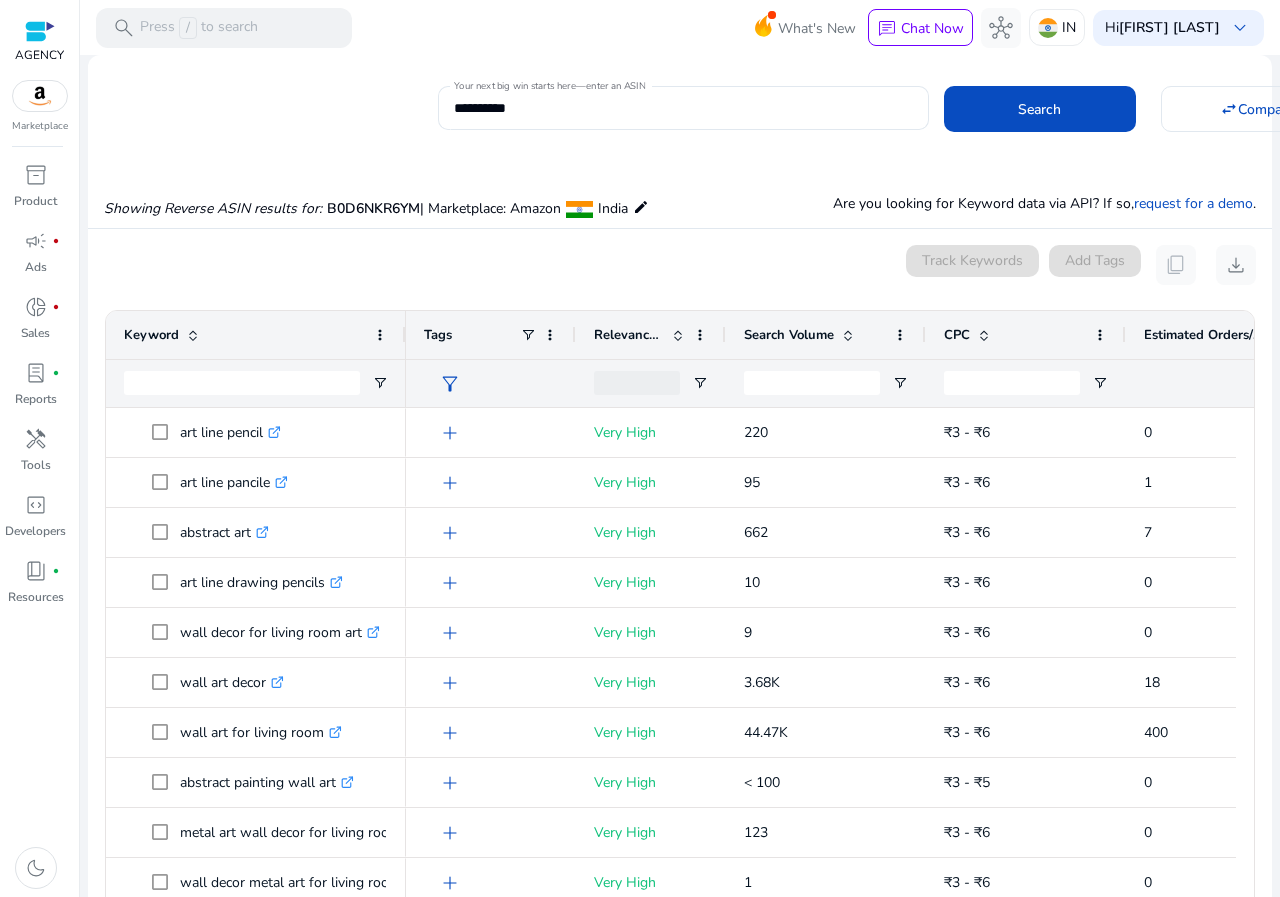 click on "search   Press  /  to search  What's New  chat  Chat Now  hub  IN  Hi  sohil mugal  keyboard_arrow_down" at bounding box center [680, 27] 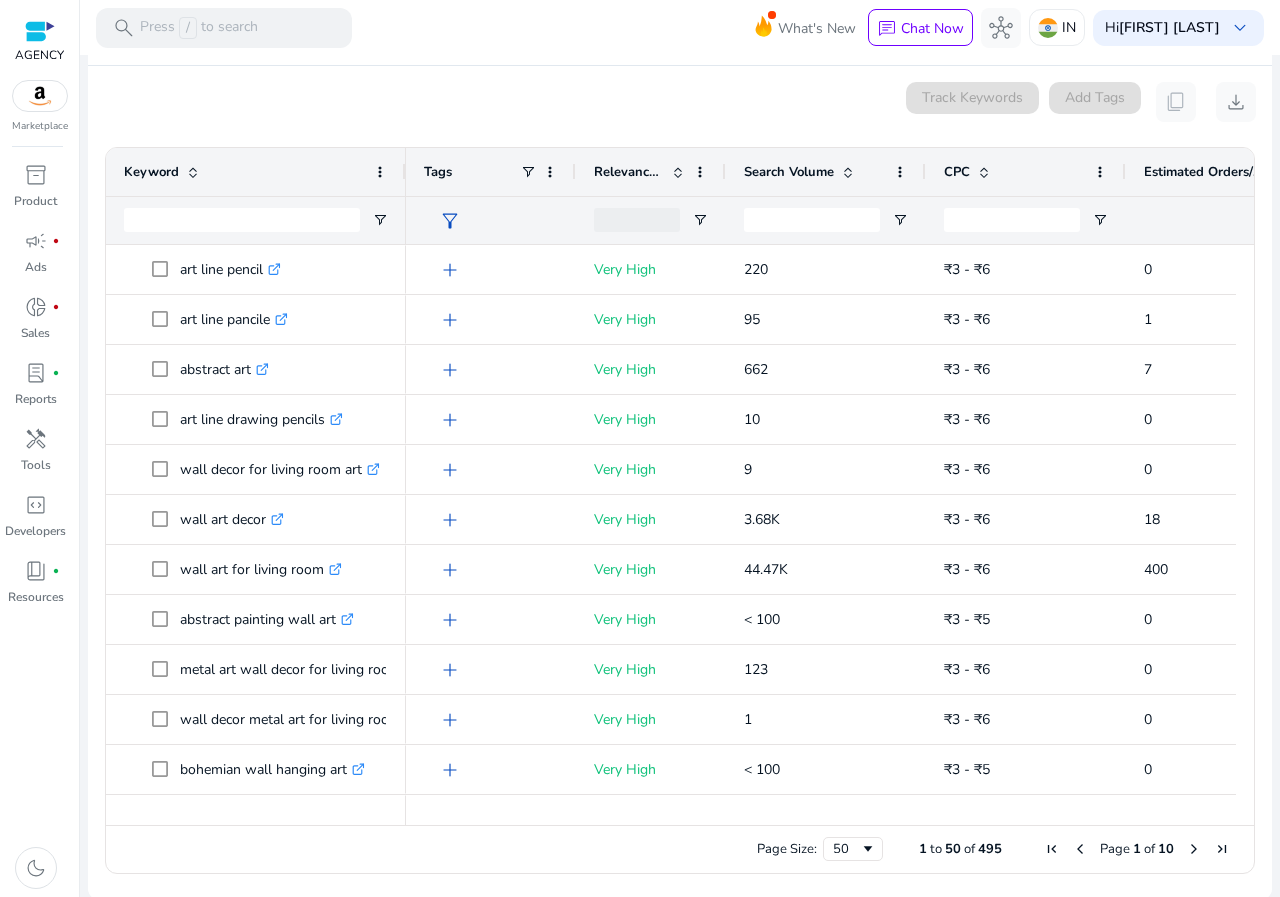 scroll, scrollTop: 166, scrollLeft: 0, axis: vertical 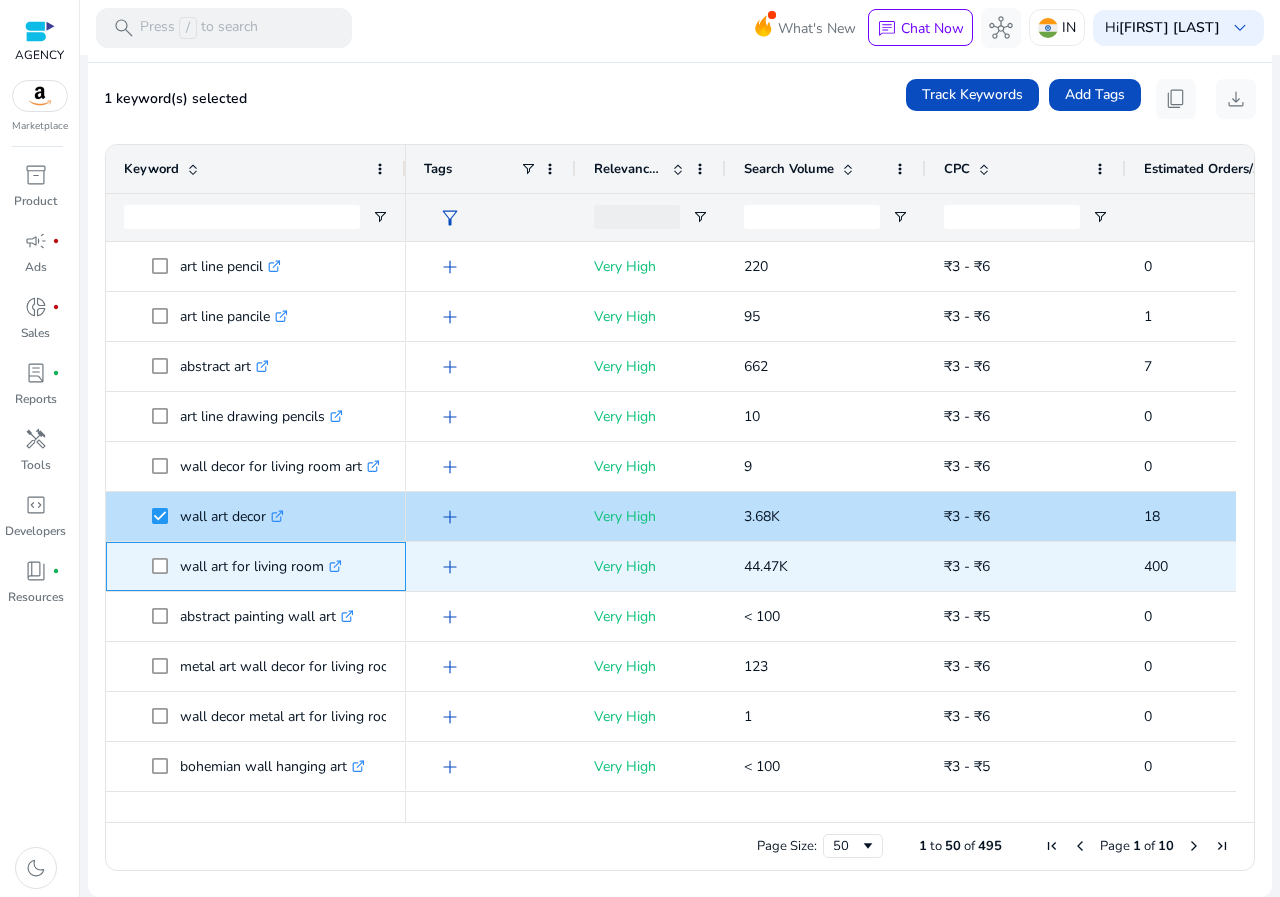 click 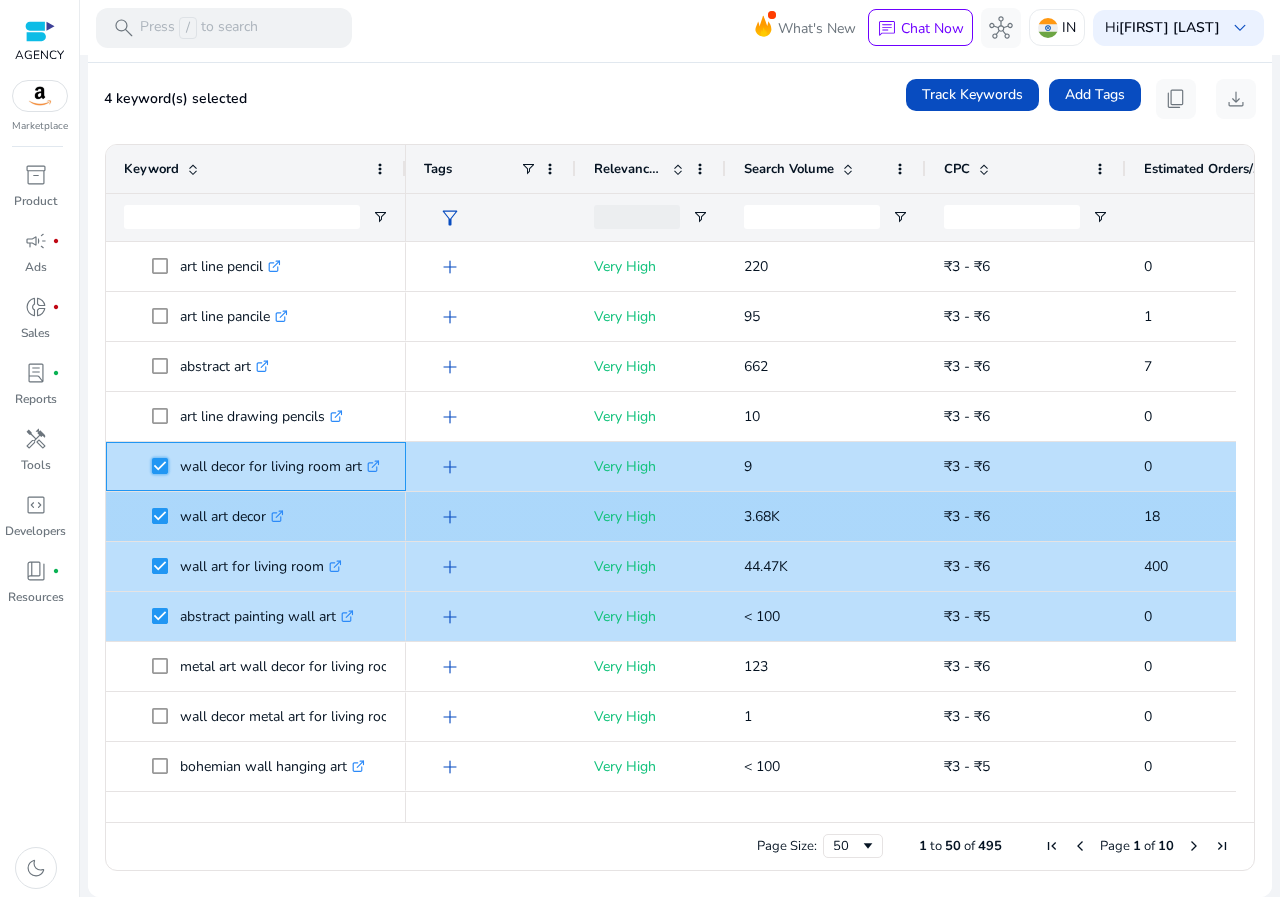 scroll, scrollTop: 100, scrollLeft: 0, axis: vertical 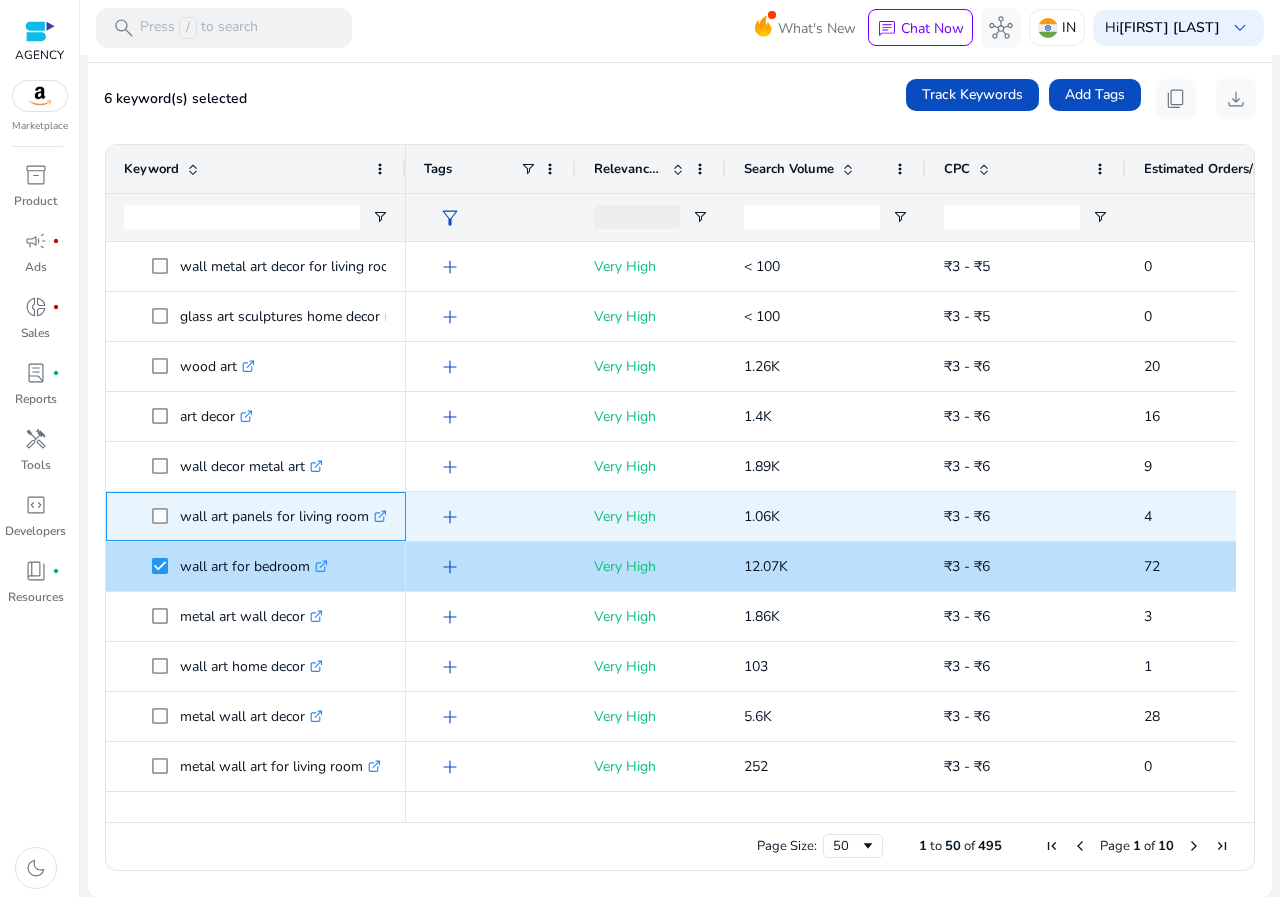 click 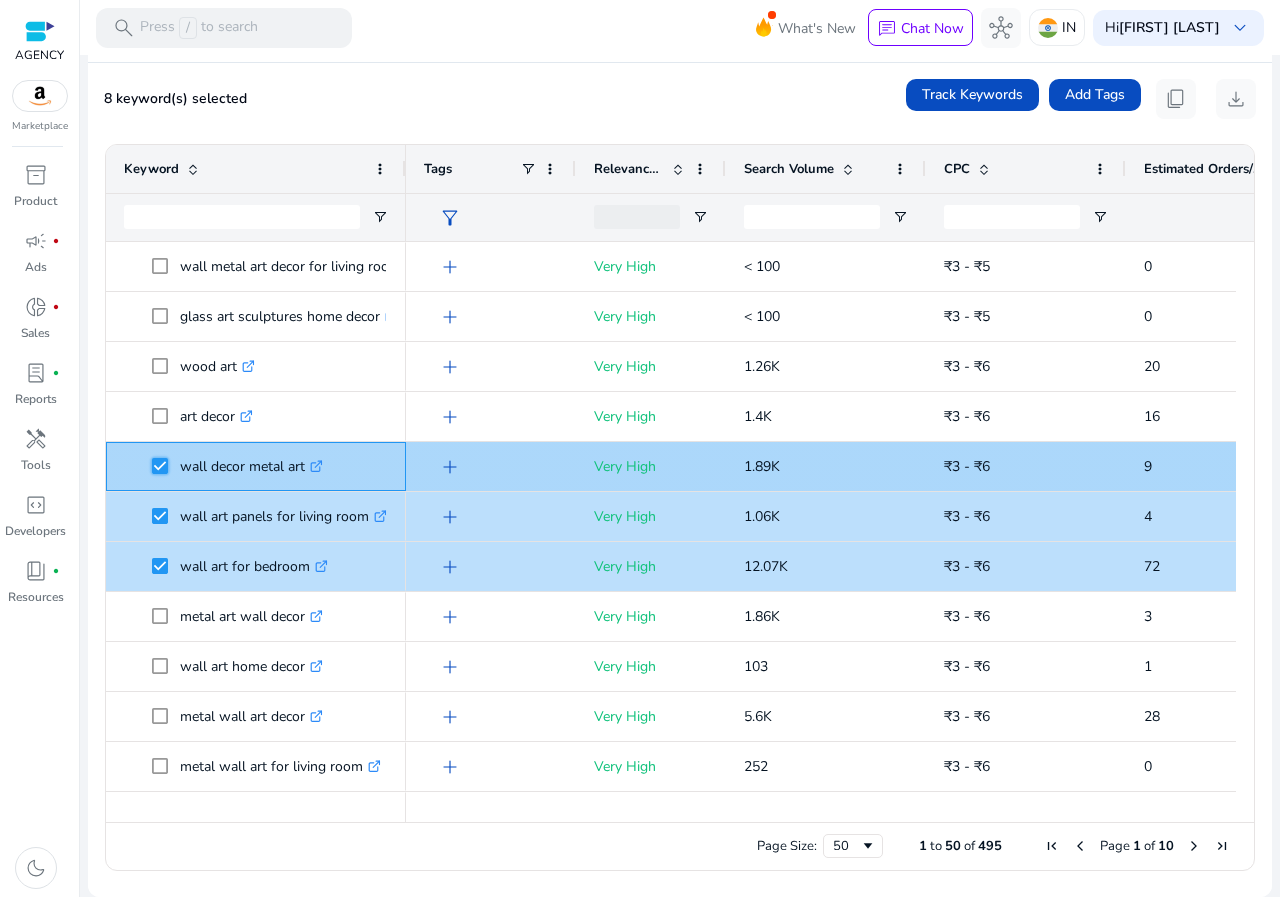 scroll, scrollTop: 687, scrollLeft: 0, axis: vertical 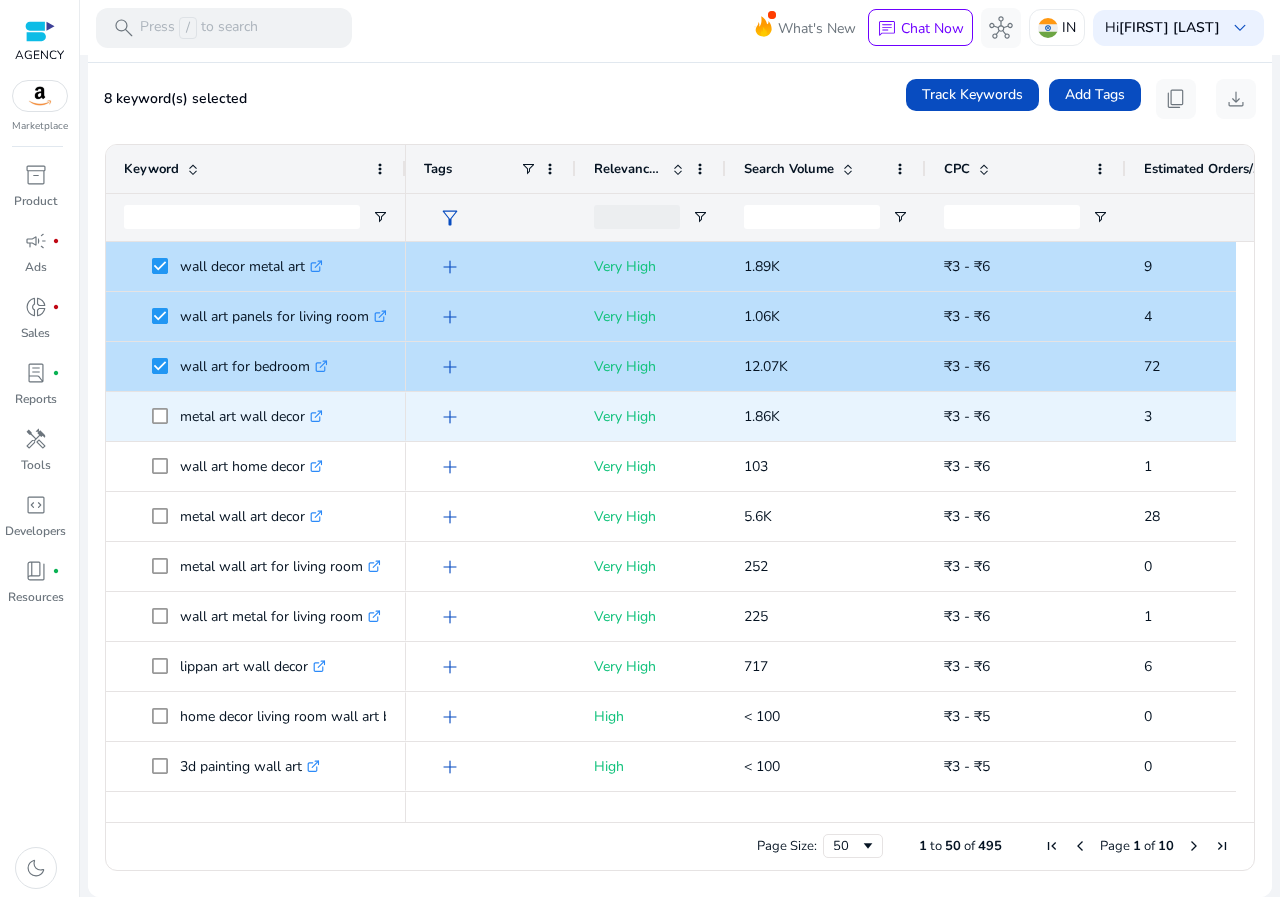 click 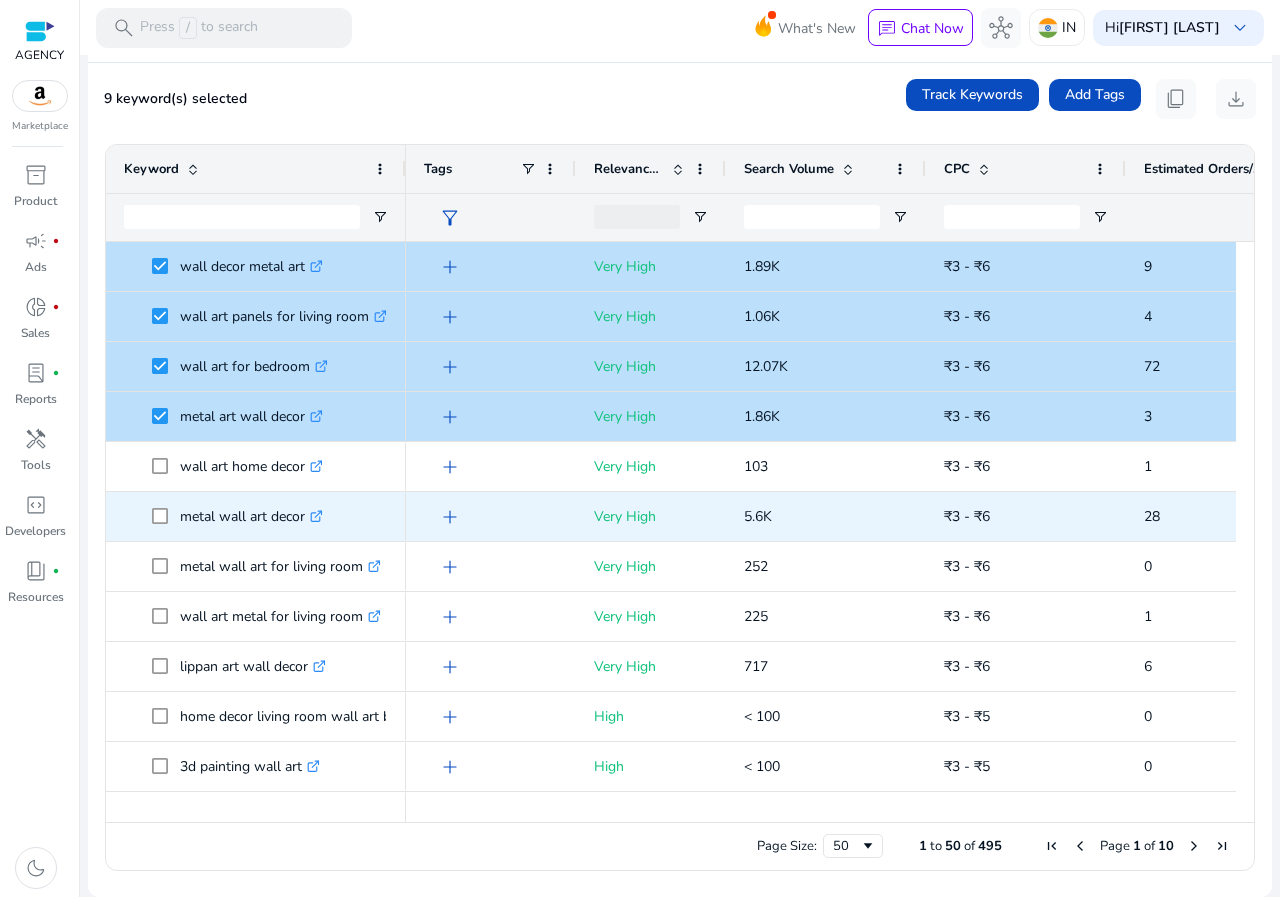 click 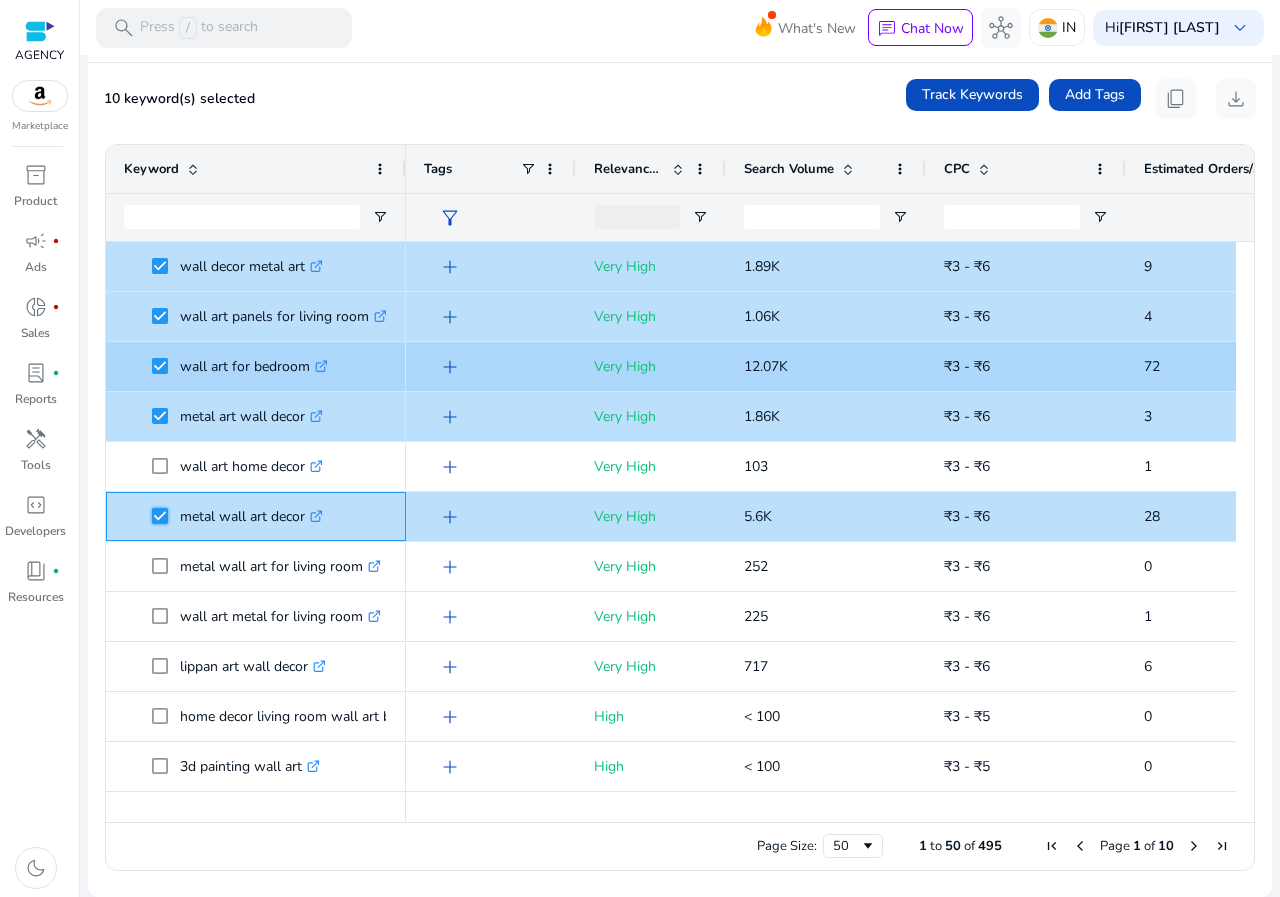 scroll, scrollTop: 832, scrollLeft: 0, axis: vertical 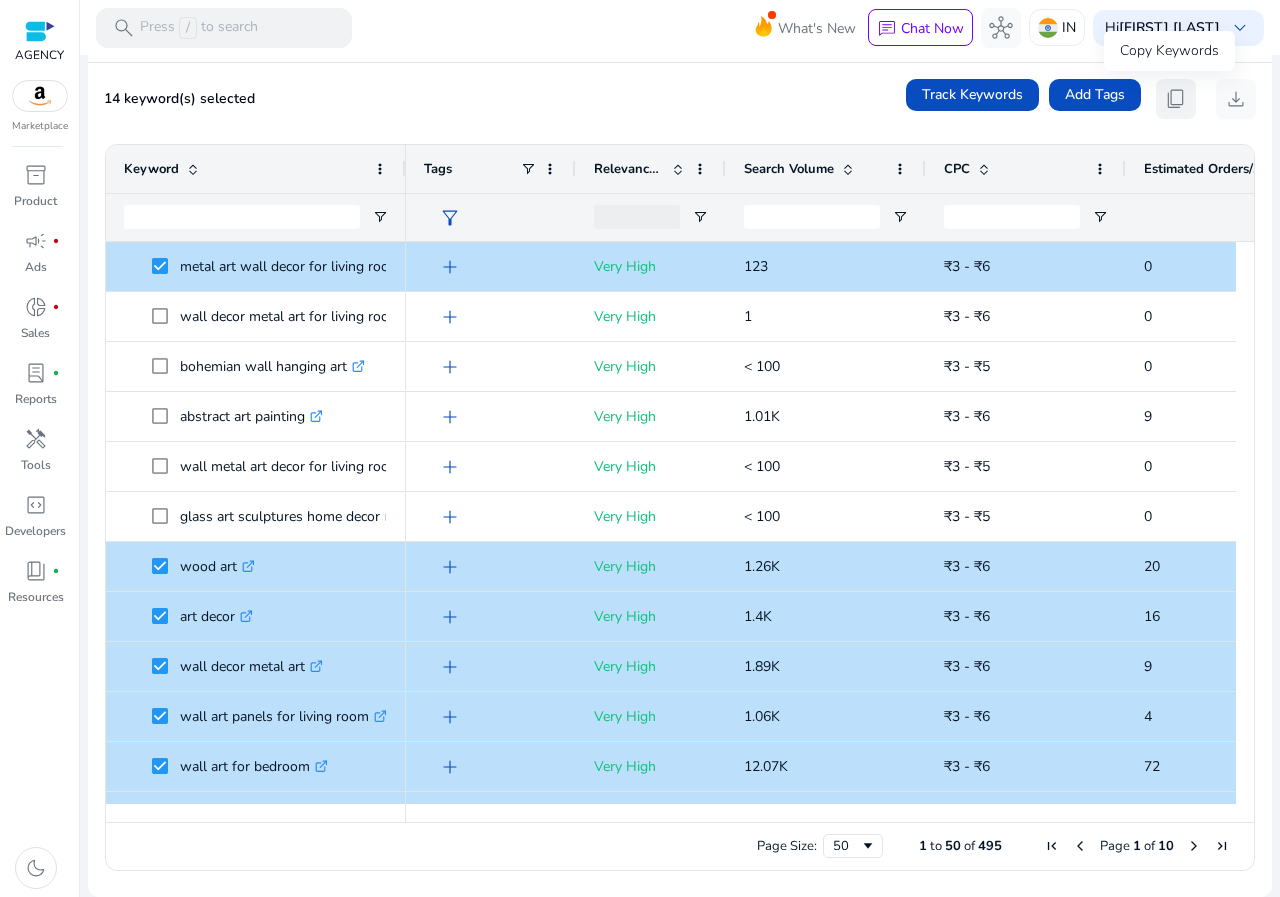 click on "content_copy" 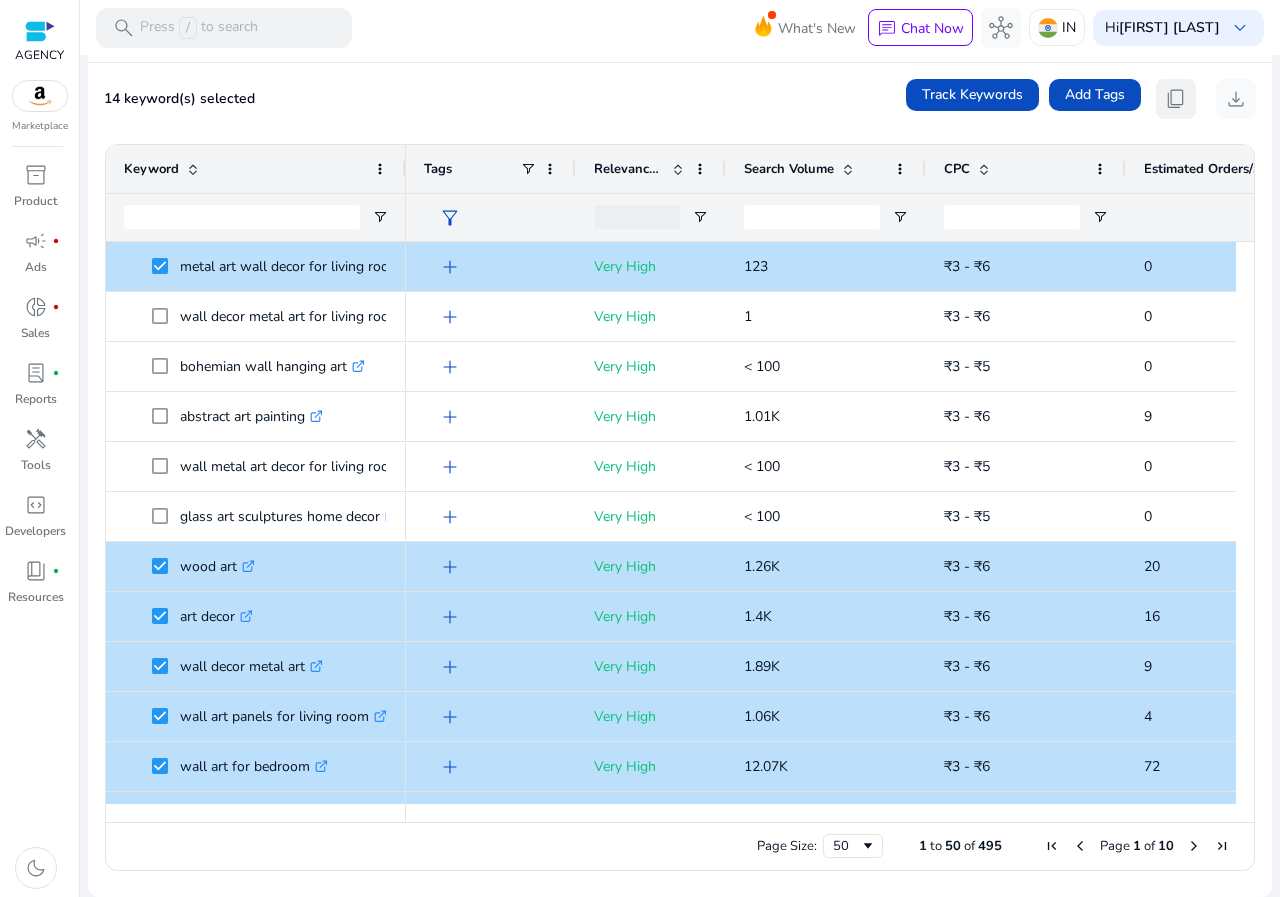 click on "content_copy" 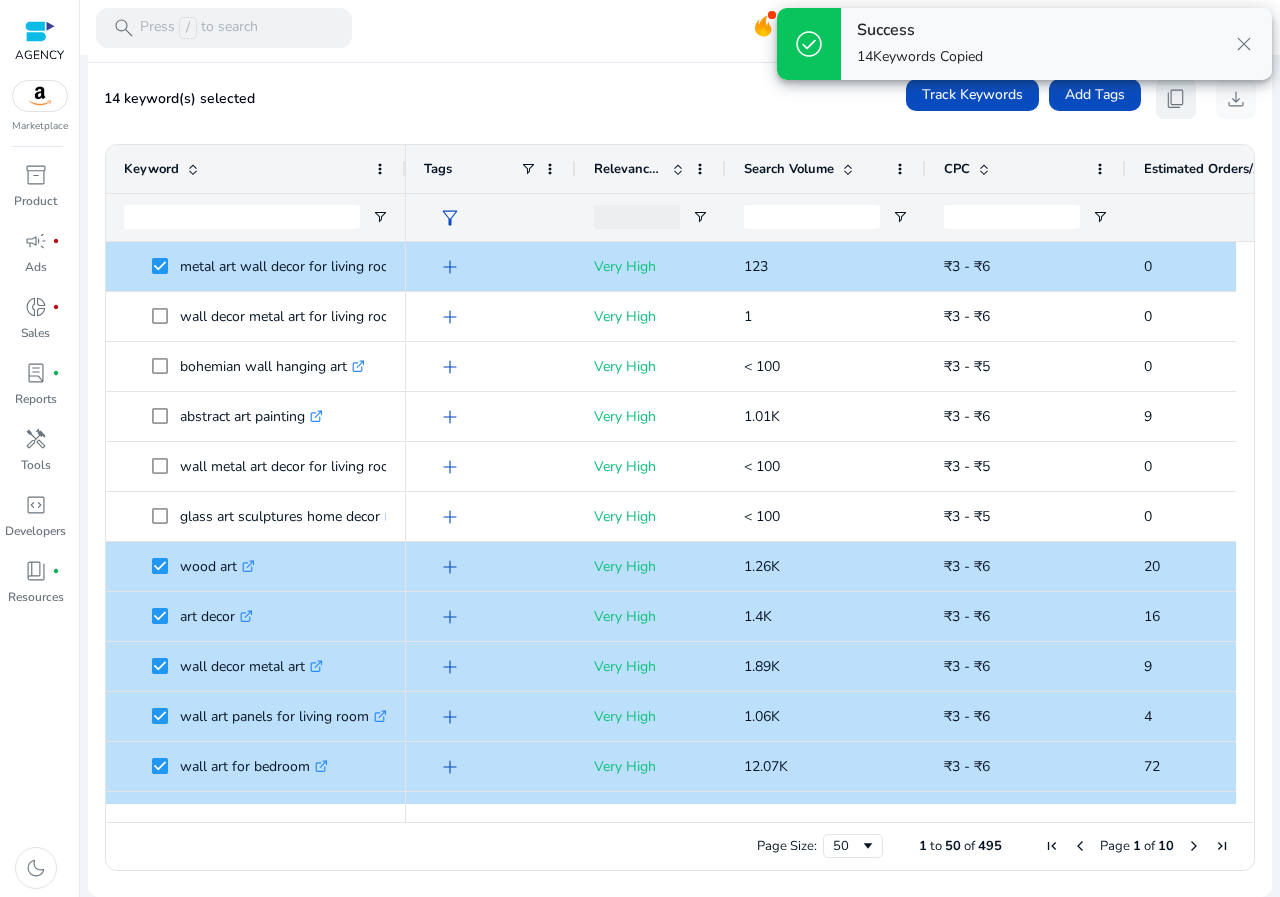 click on "content_copy" 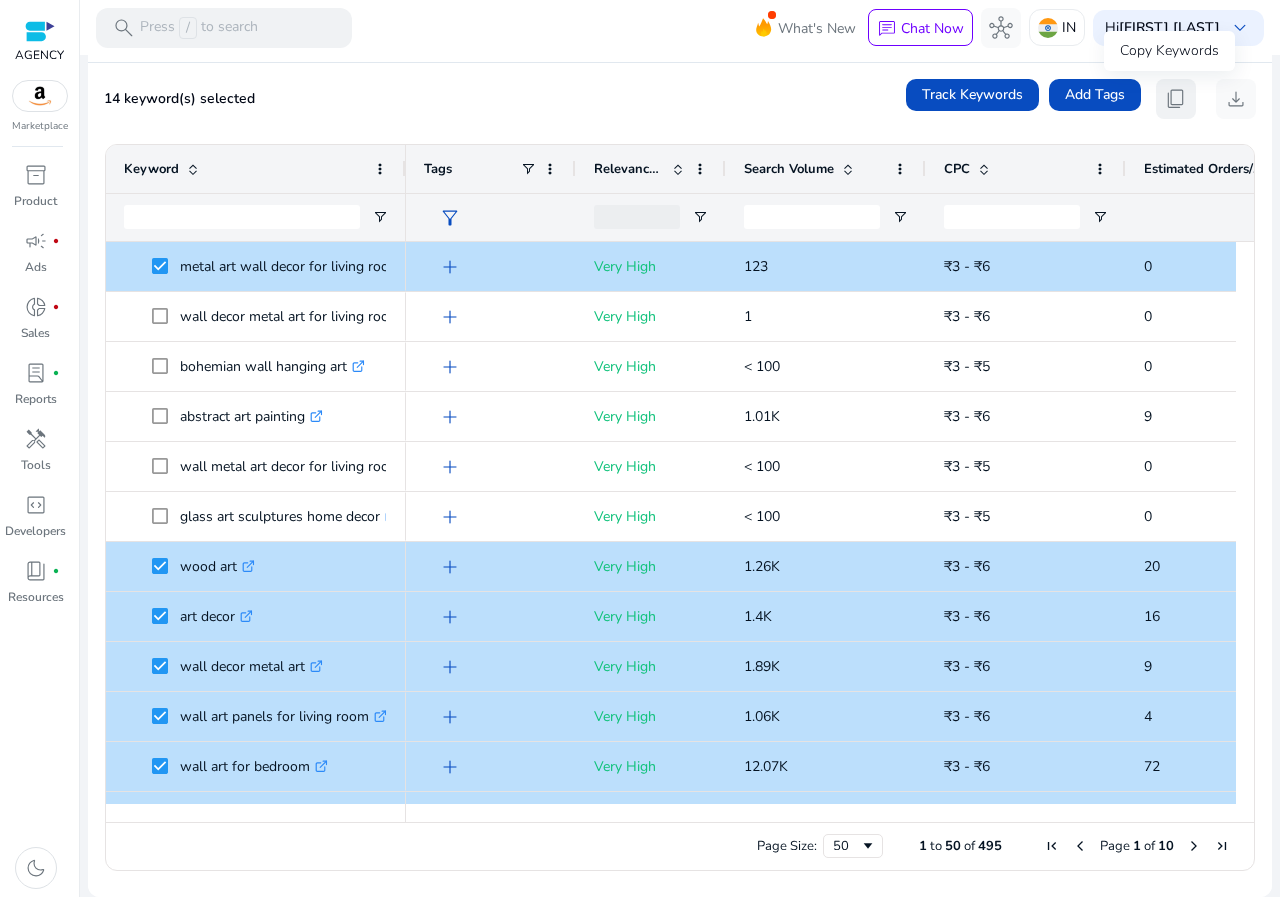 click on "content_copy" 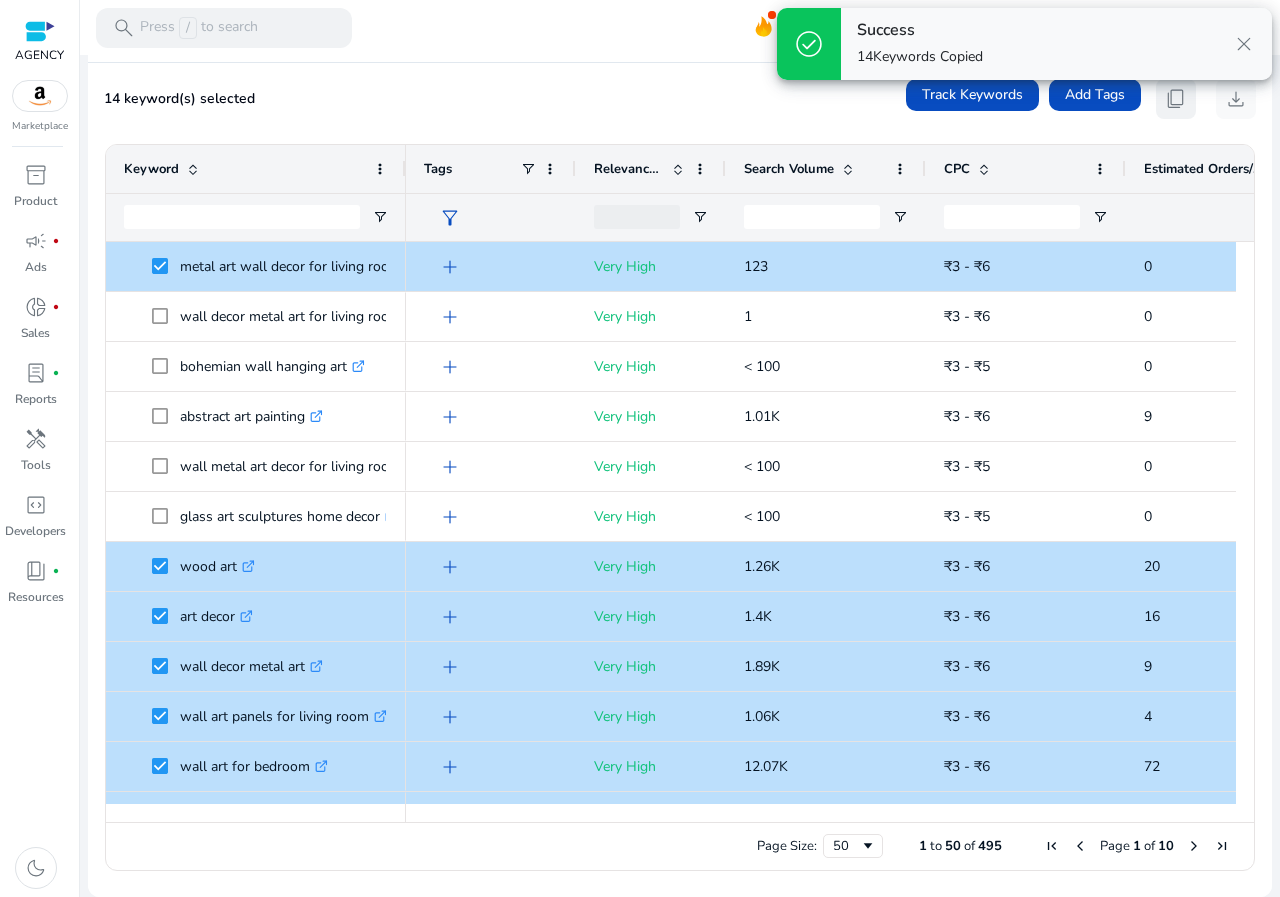 click on "check_circle   Success  14  Keywords Copied   close" at bounding box center [1024, 44] 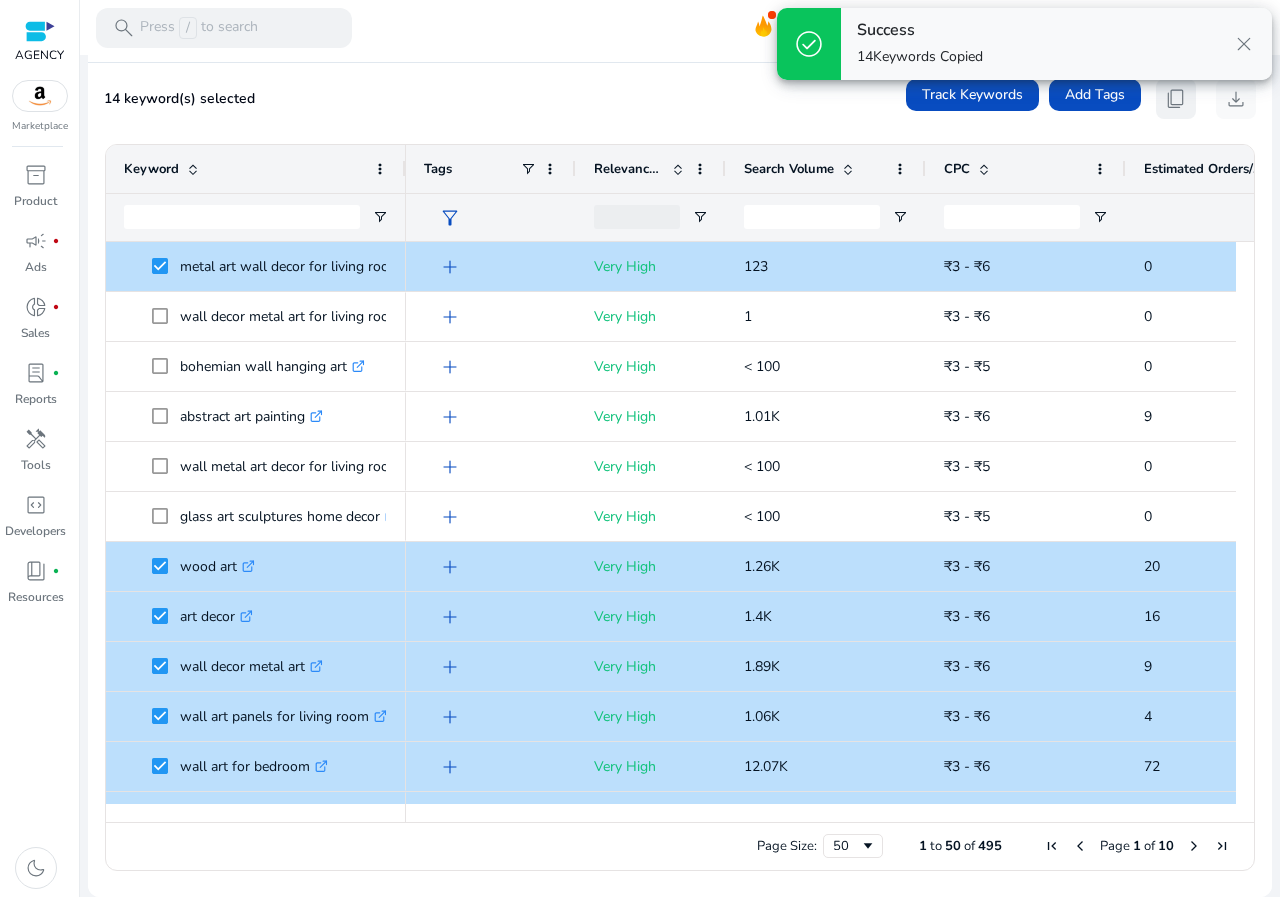 click on "check_circle   Success  14  Keywords Copied   close" at bounding box center (1024, 44) 